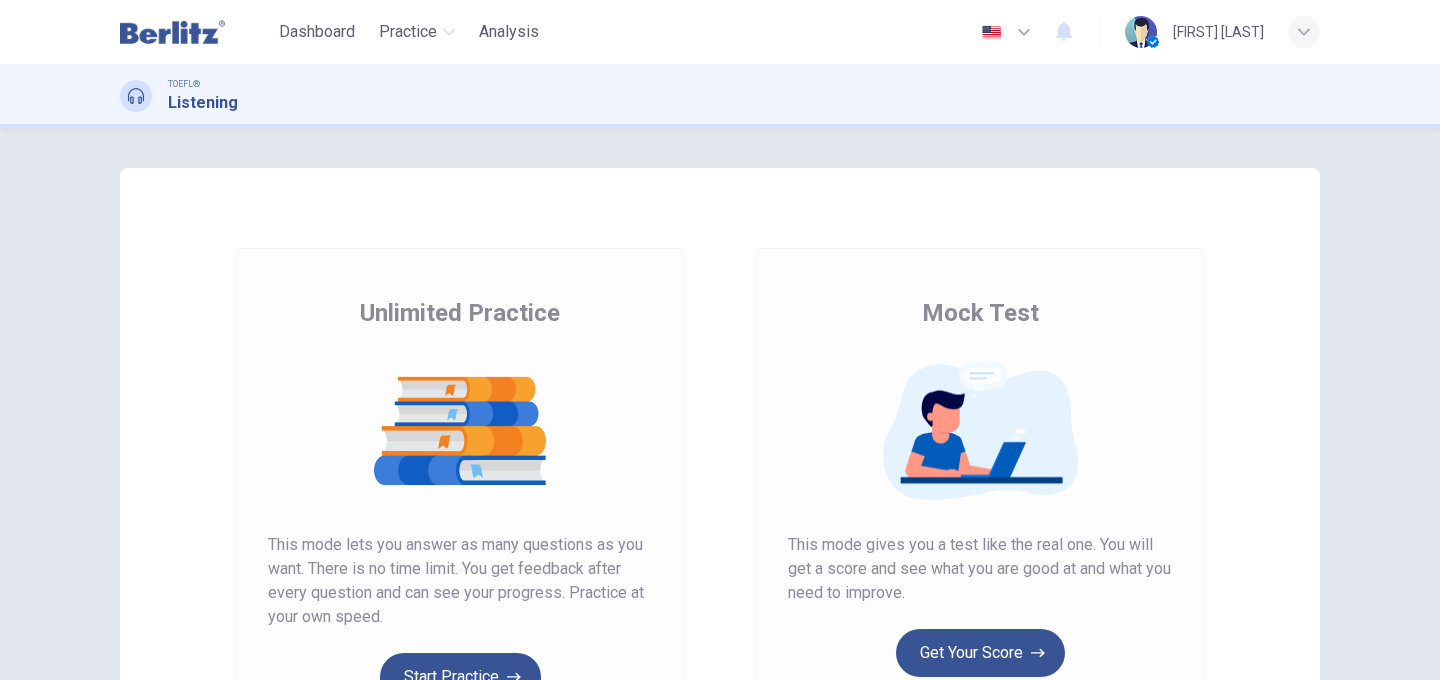 scroll, scrollTop: 0, scrollLeft: 0, axis: both 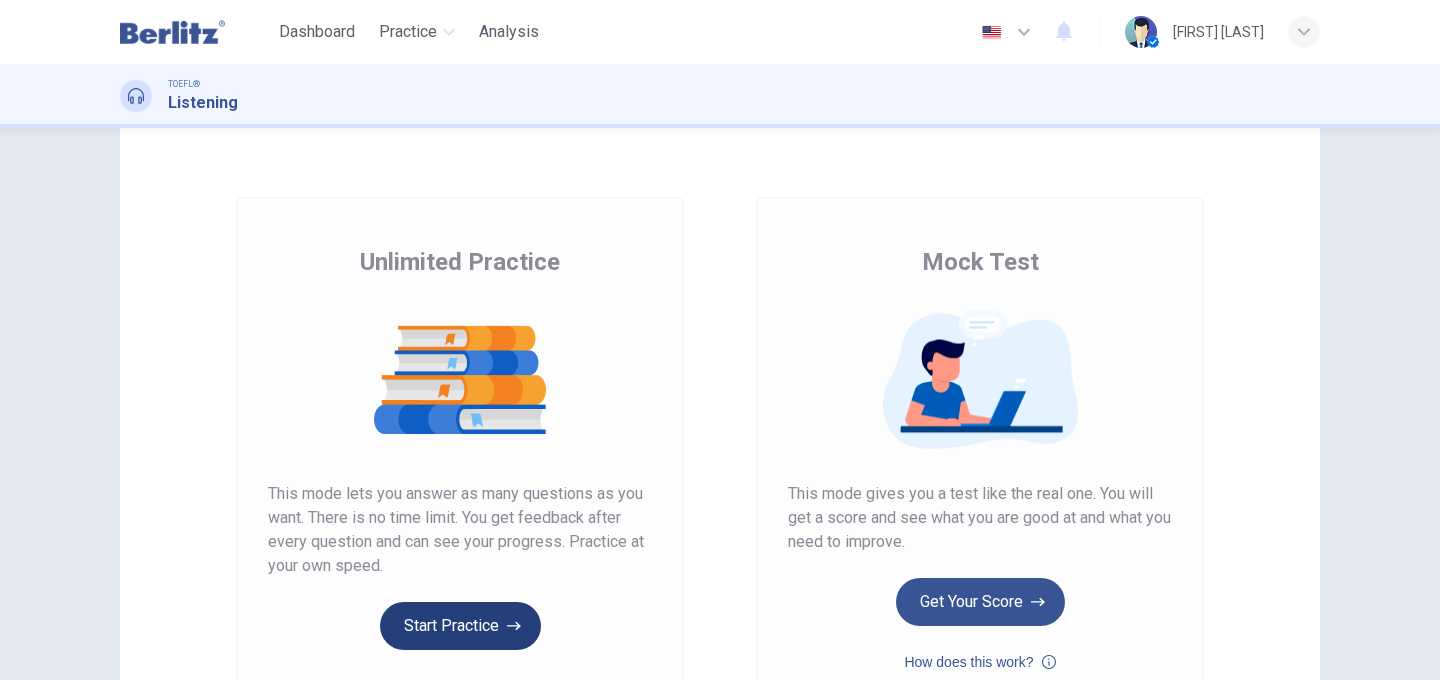 click on "Start Practice" at bounding box center [460, 626] 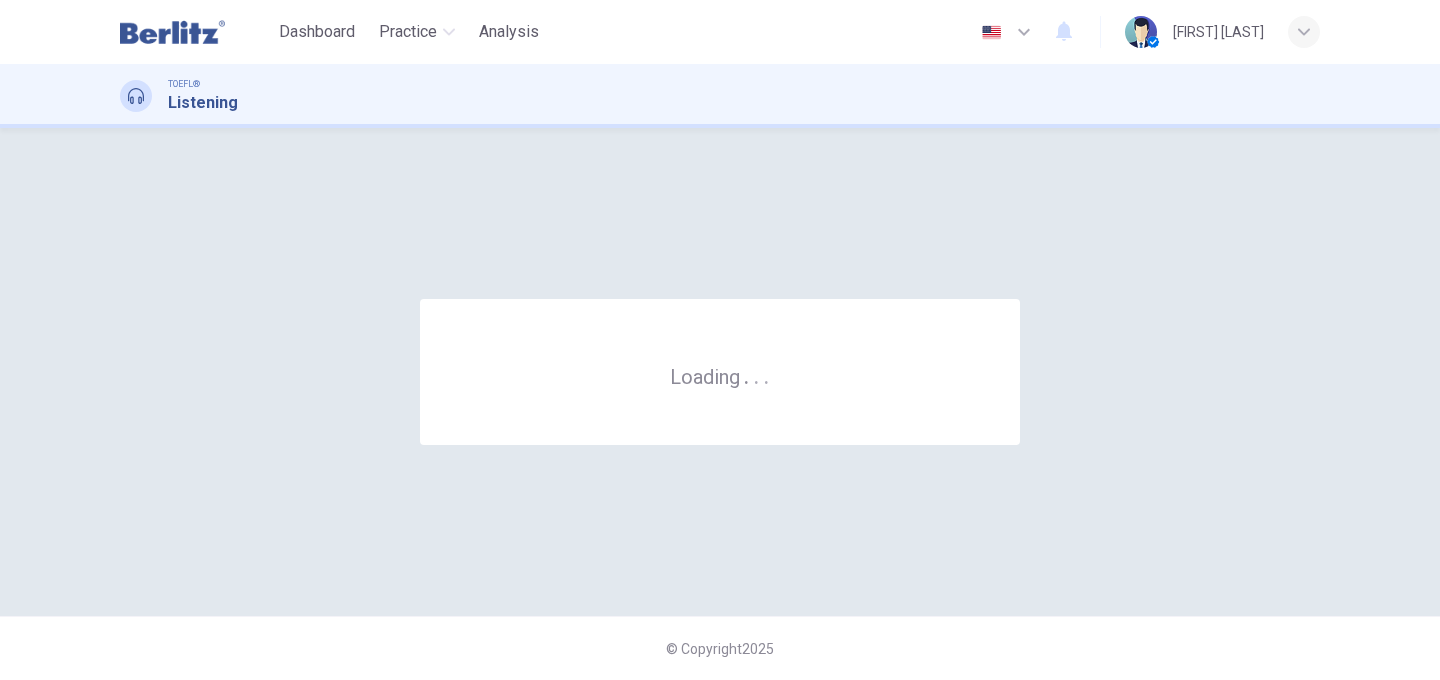 scroll, scrollTop: 0, scrollLeft: 0, axis: both 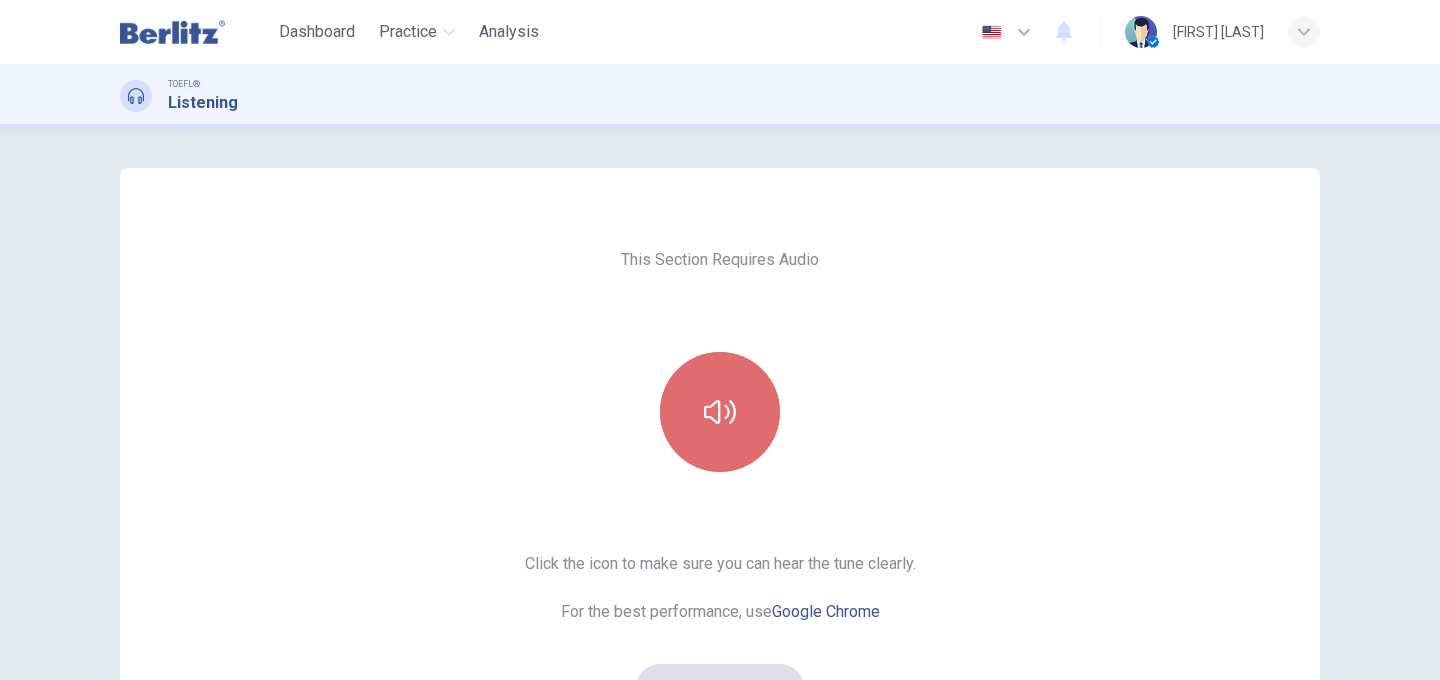 click at bounding box center [720, 412] 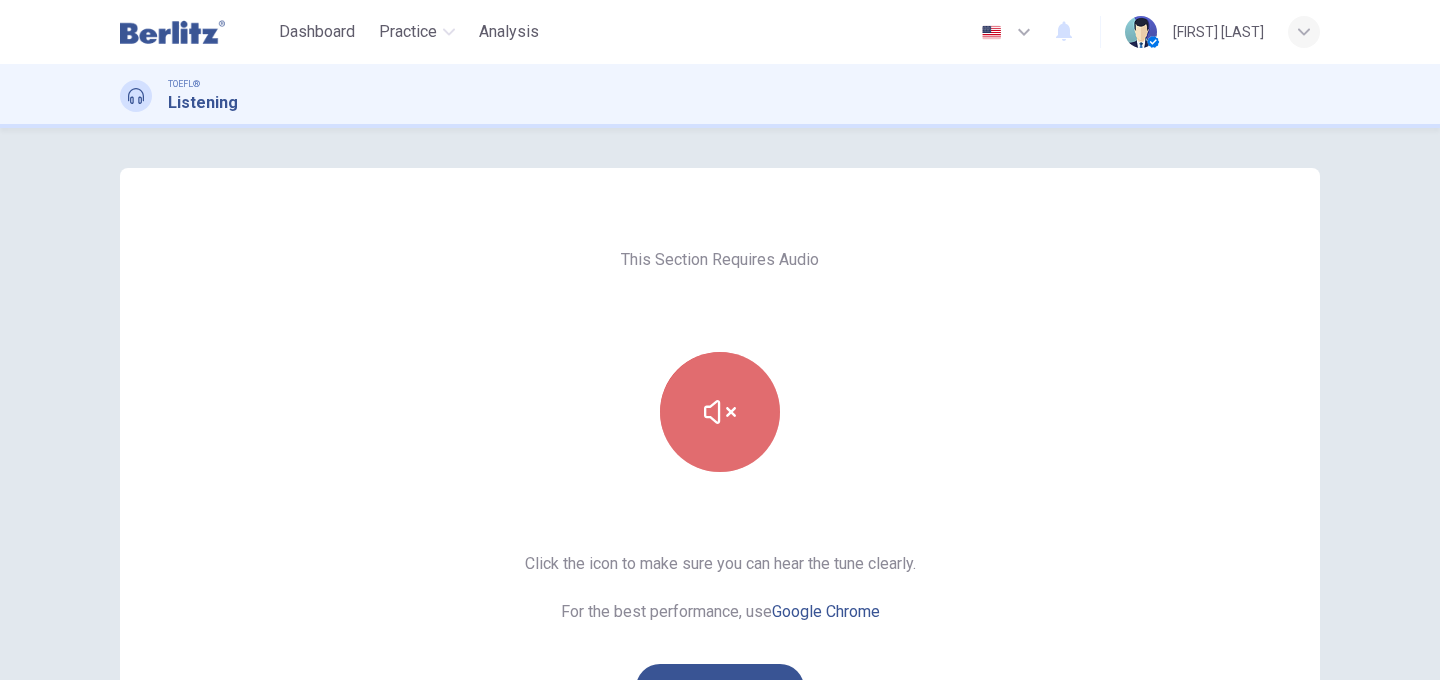click at bounding box center [720, 412] 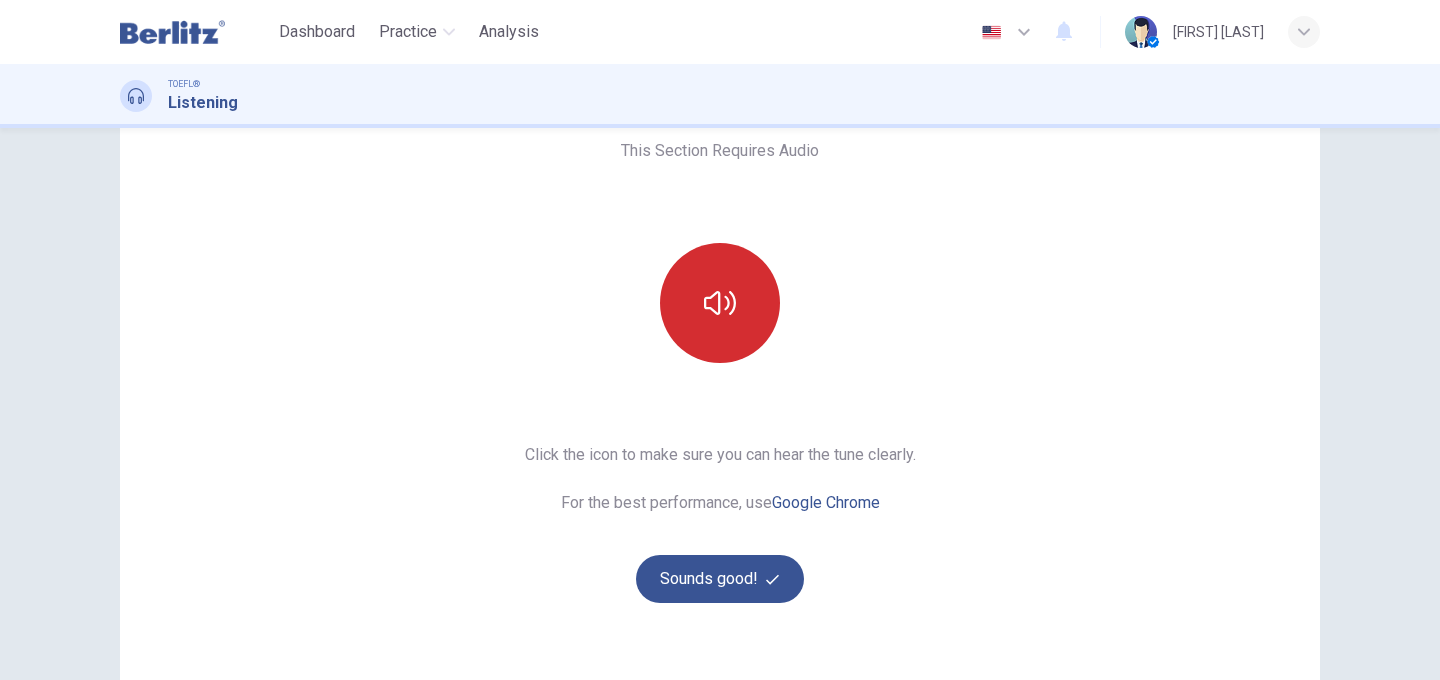 scroll, scrollTop: 114, scrollLeft: 0, axis: vertical 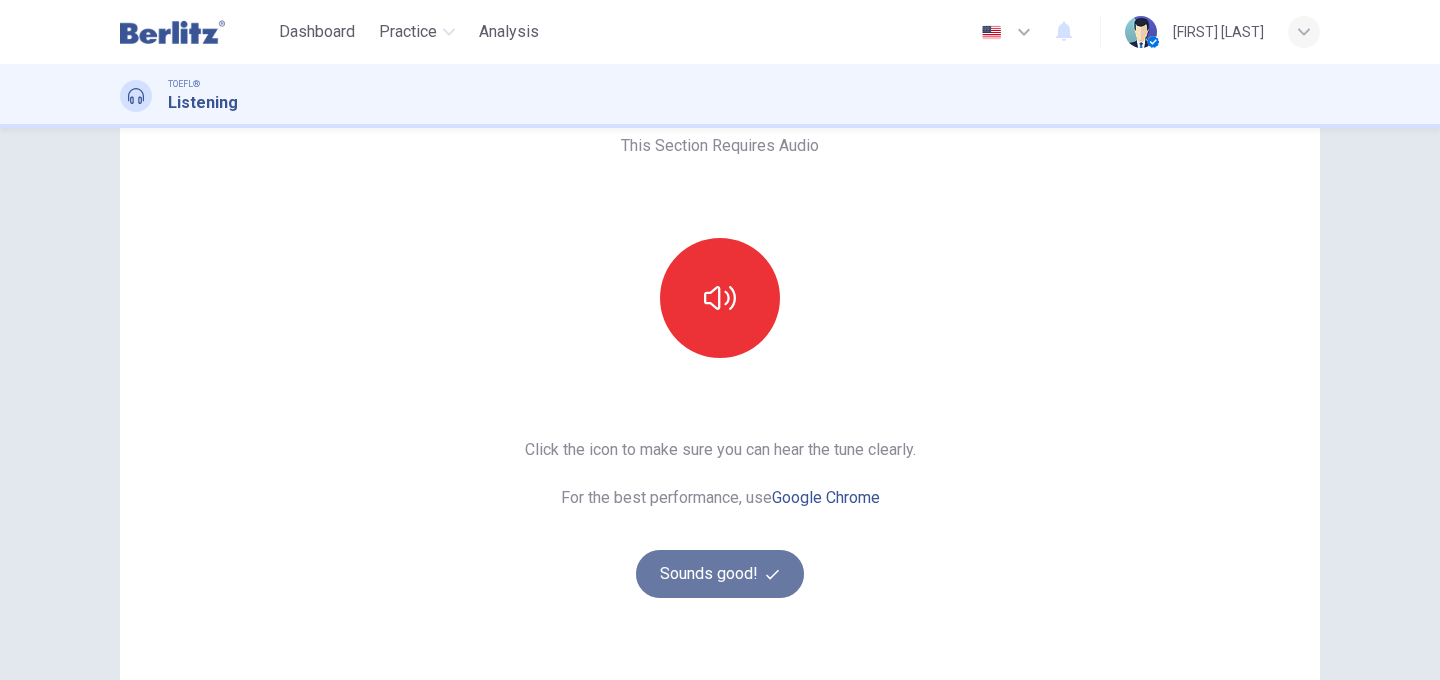 click on "Sounds good!" at bounding box center [720, 574] 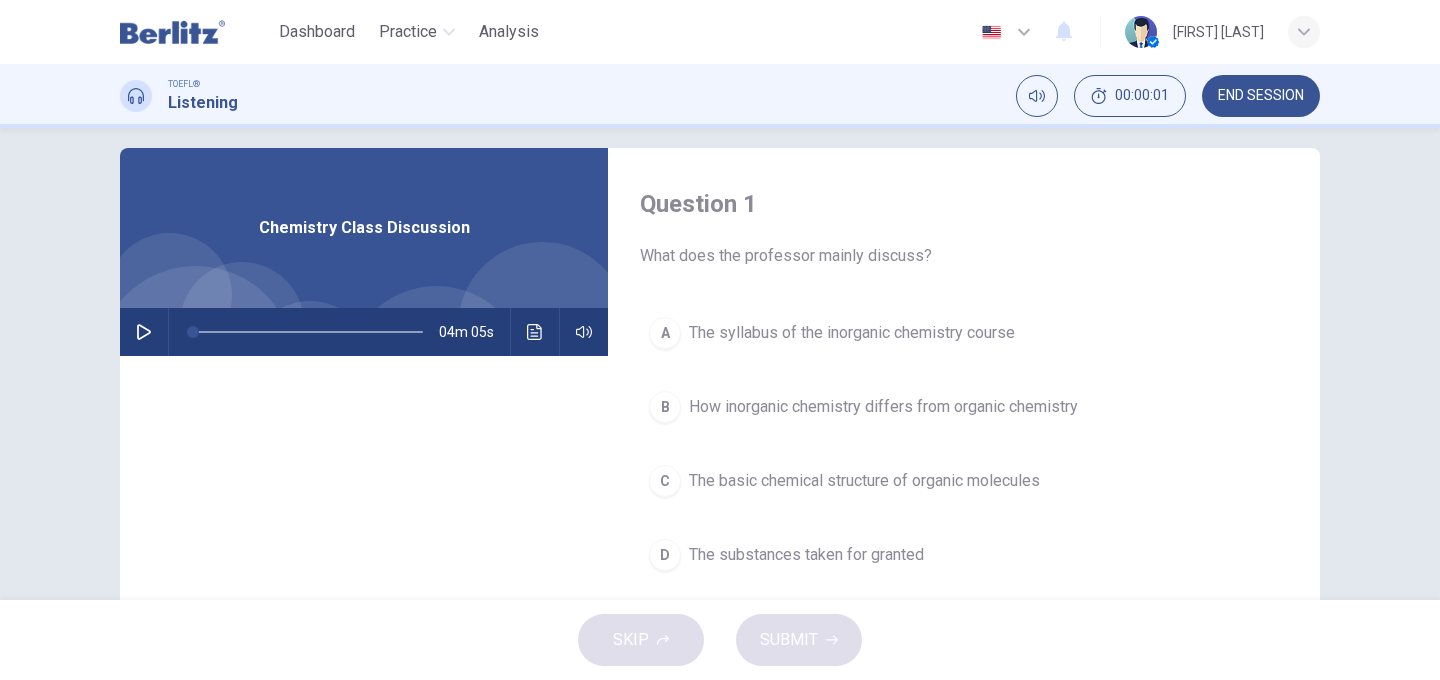 scroll, scrollTop: 14, scrollLeft: 0, axis: vertical 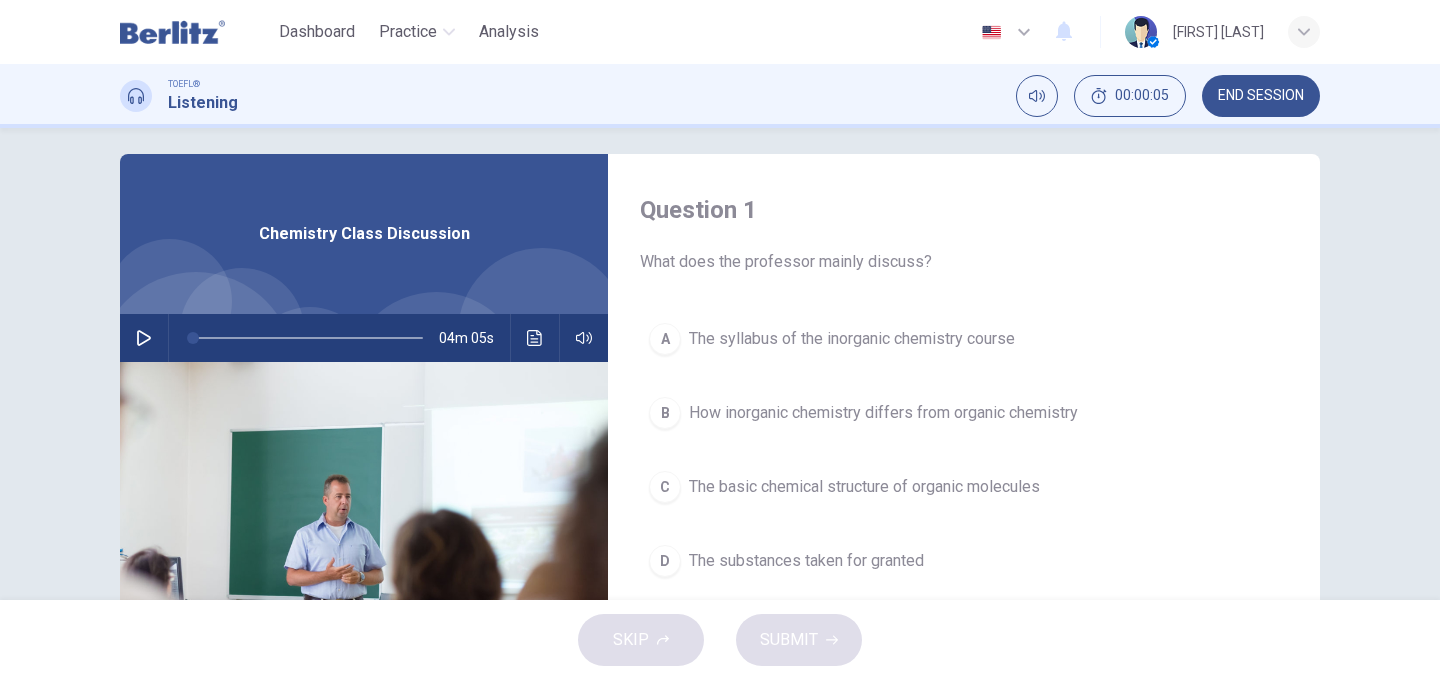 click 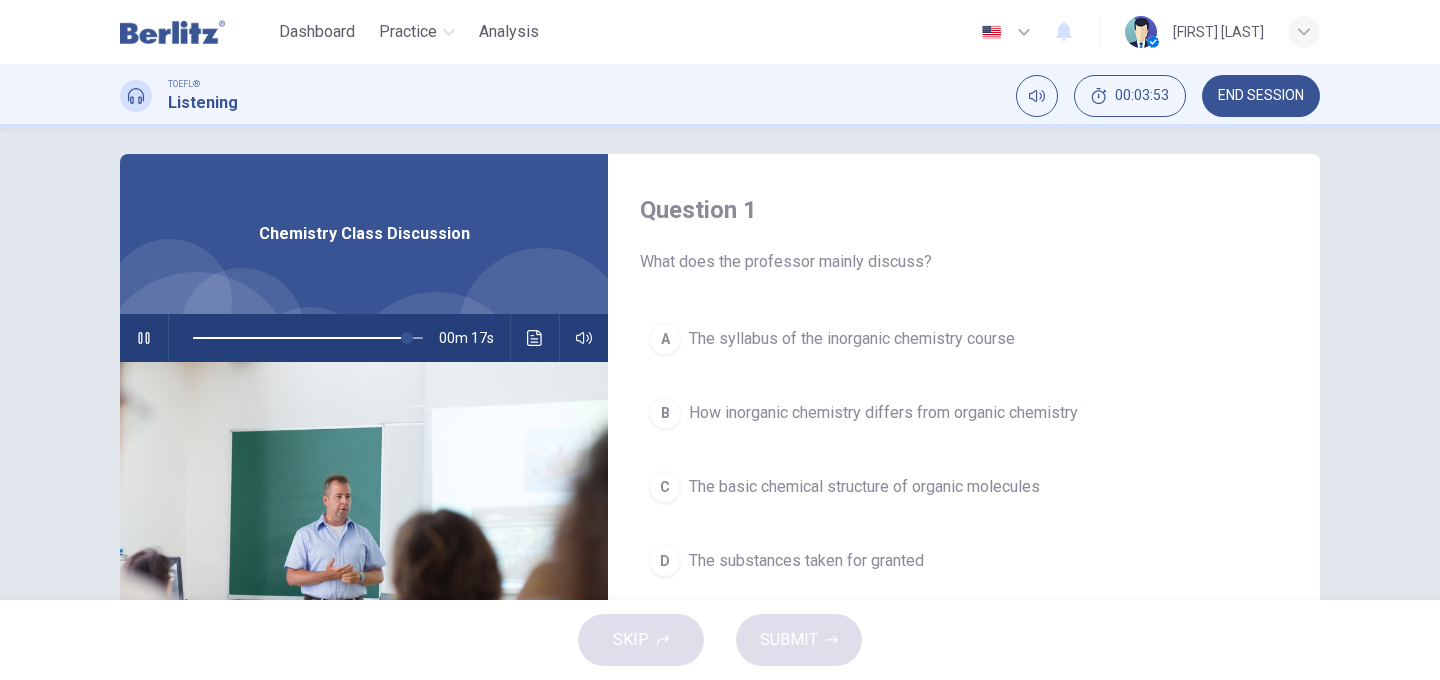 click on "B" at bounding box center [665, 413] 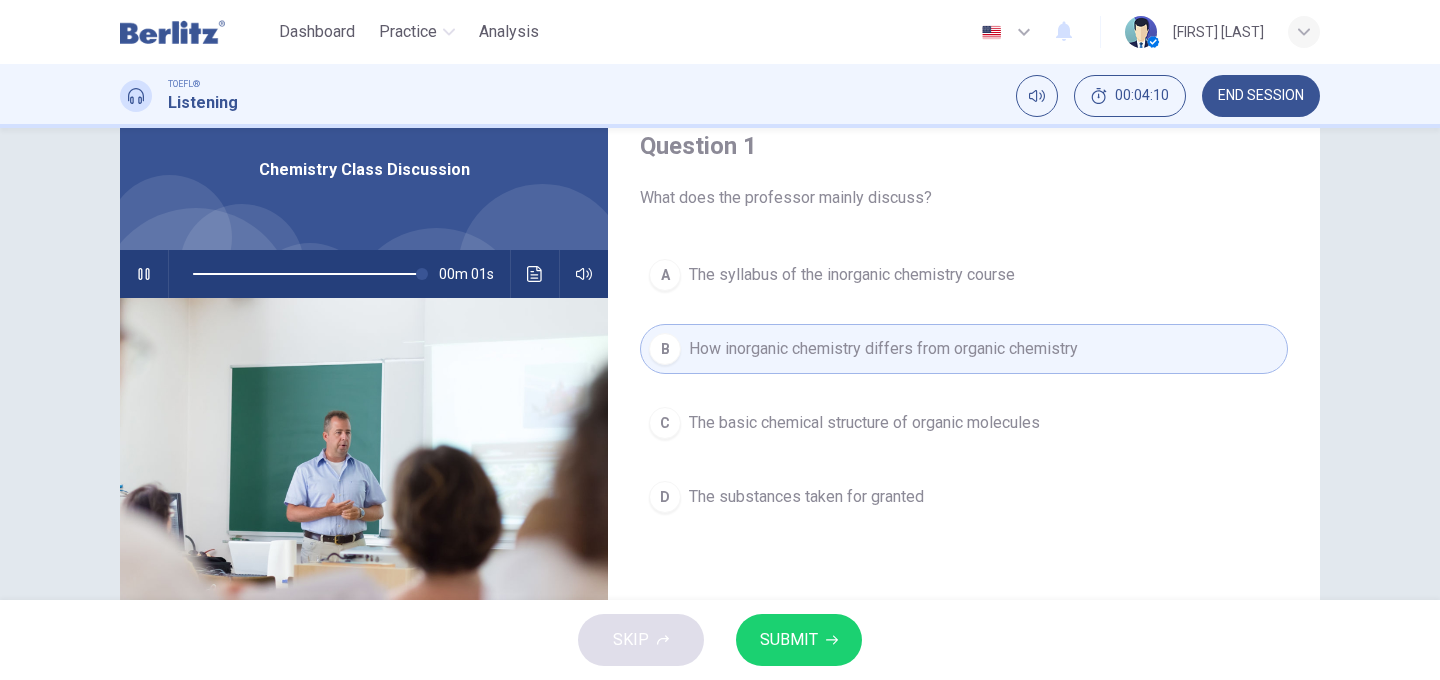 type on "*" 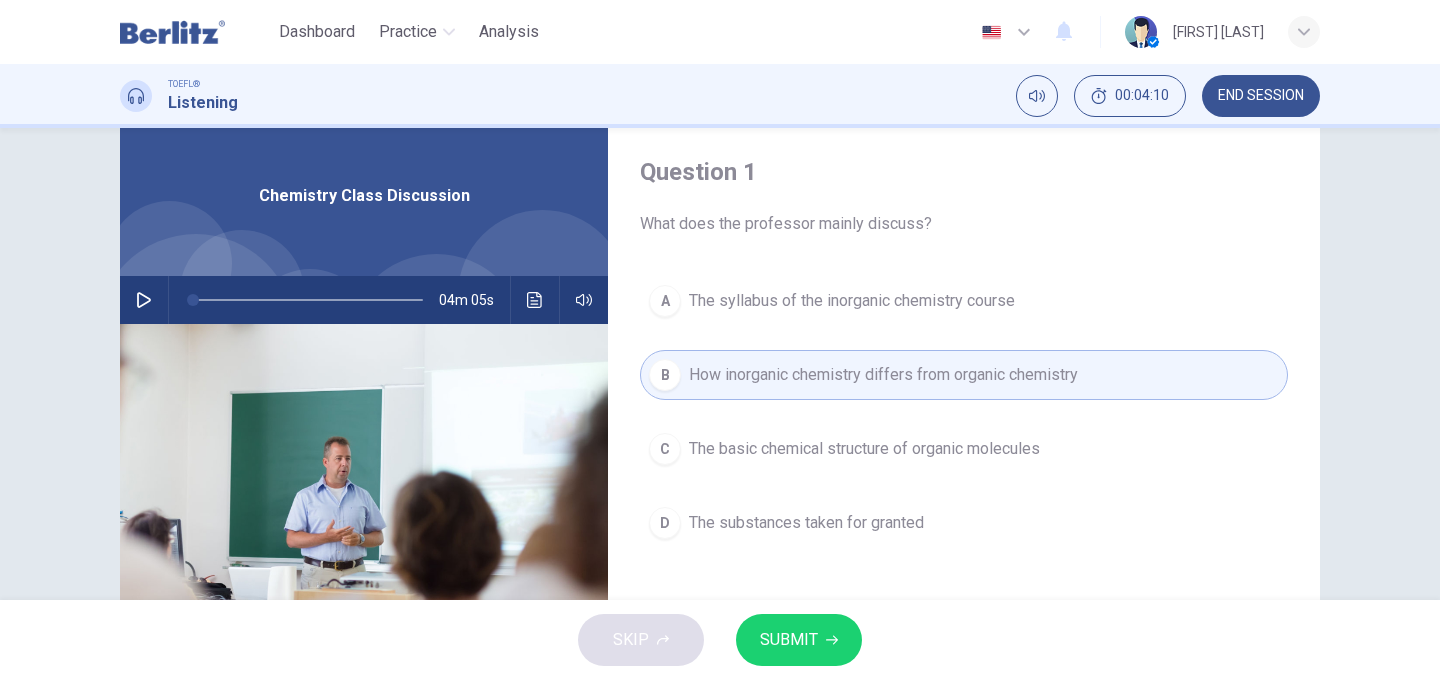 scroll, scrollTop: 0, scrollLeft: 0, axis: both 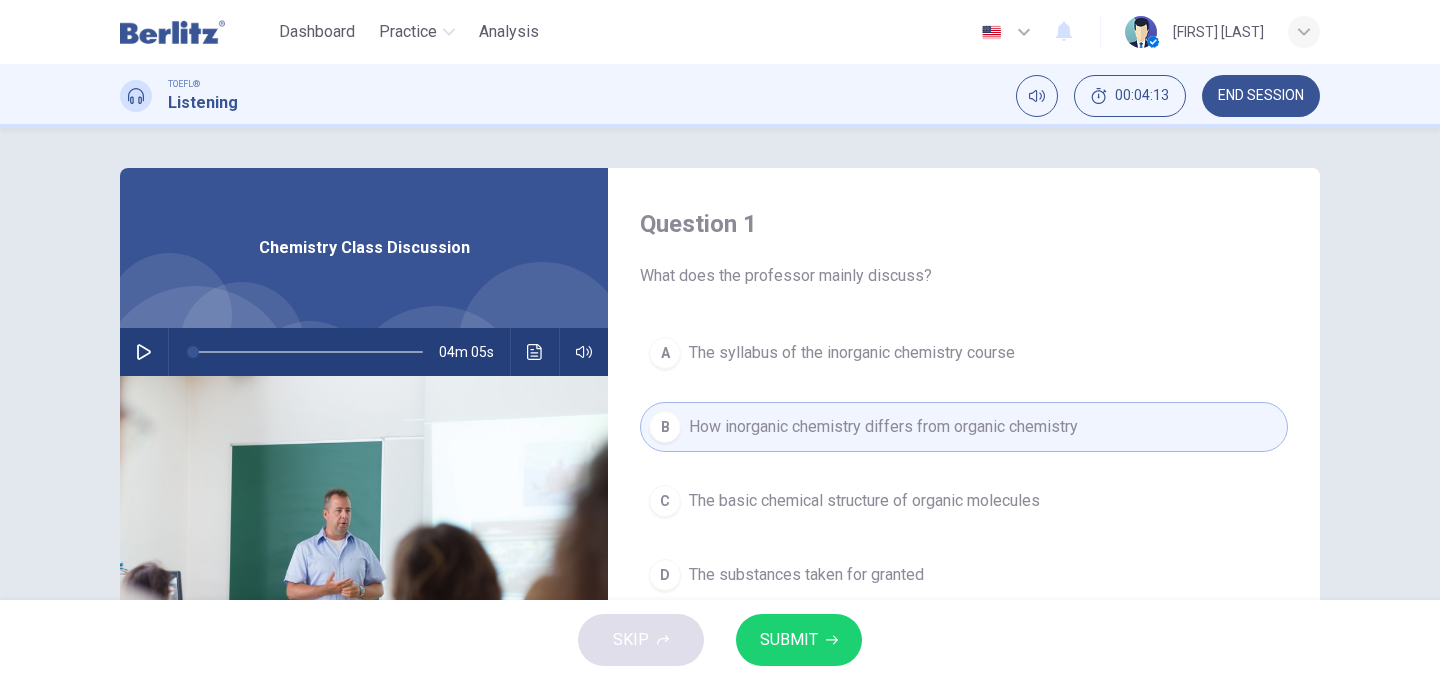 click on "A" at bounding box center [665, 353] 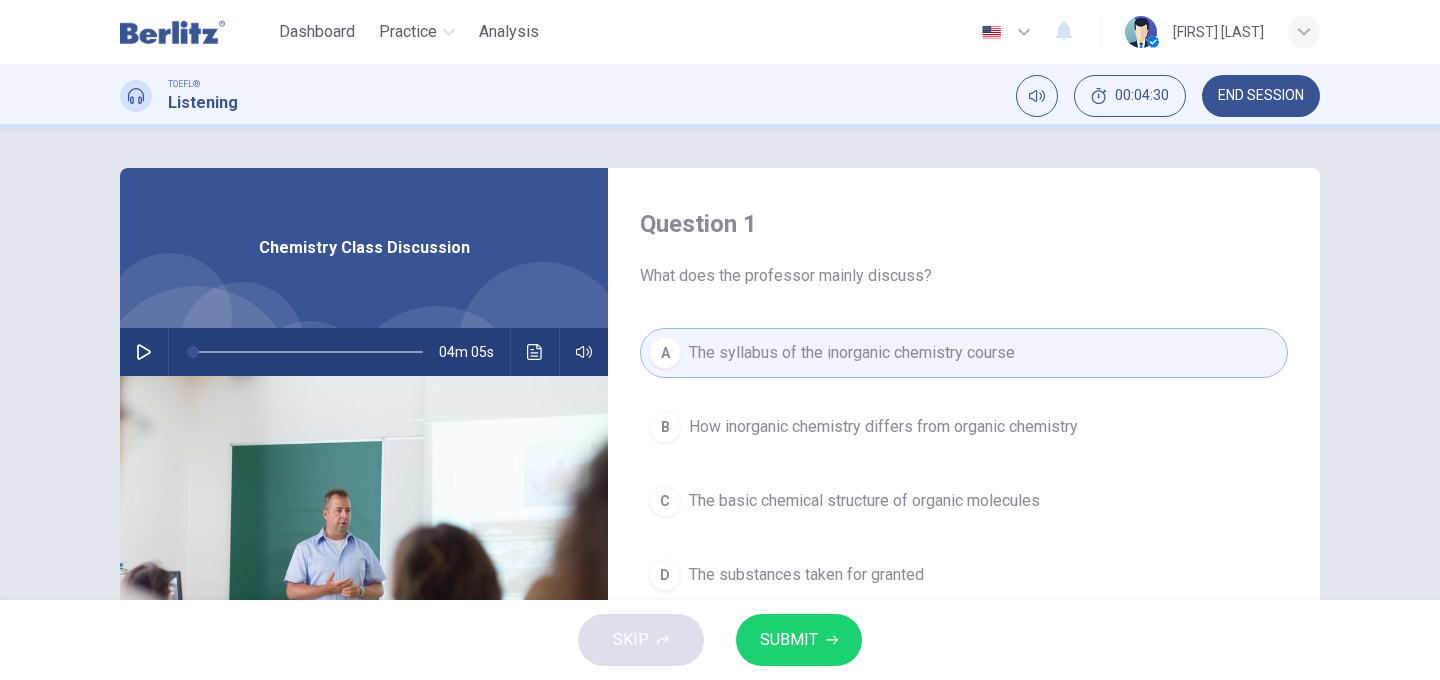 click on "SUBMIT" at bounding box center [799, 640] 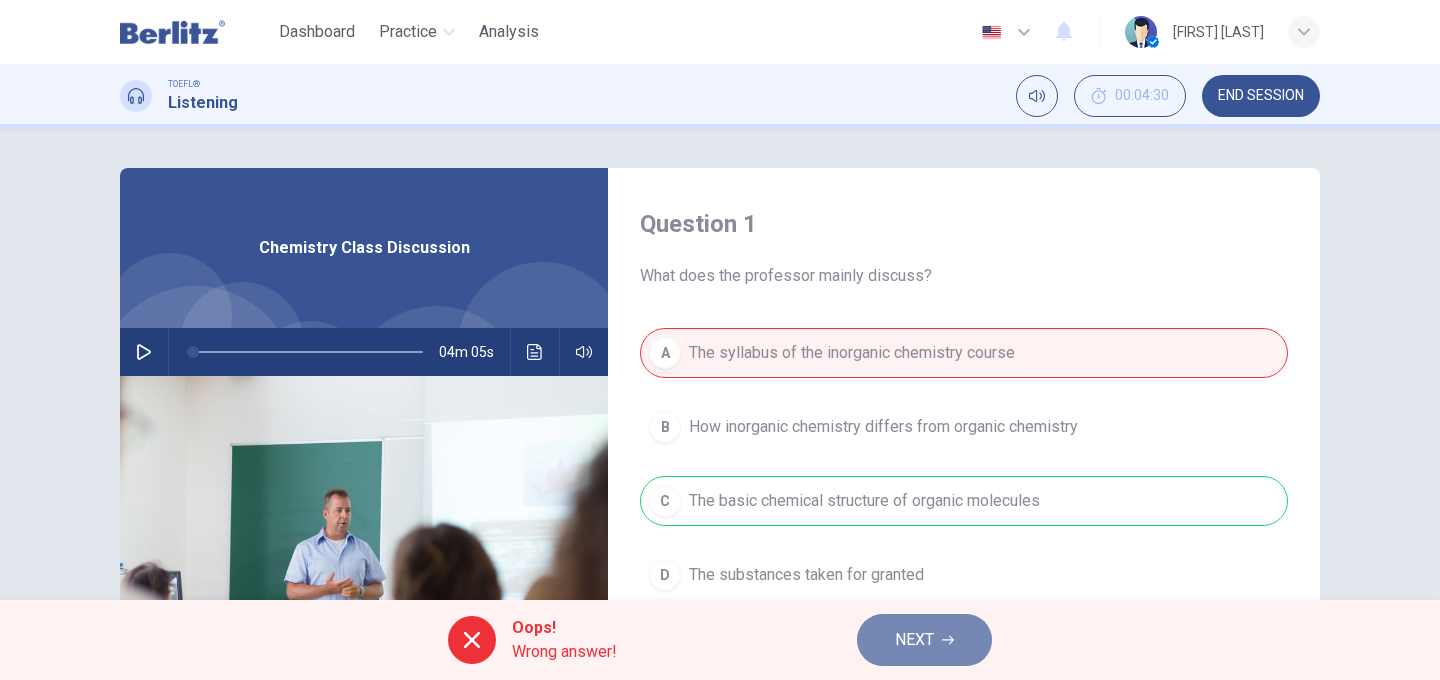 click on "NEXT" at bounding box center [914, 640] 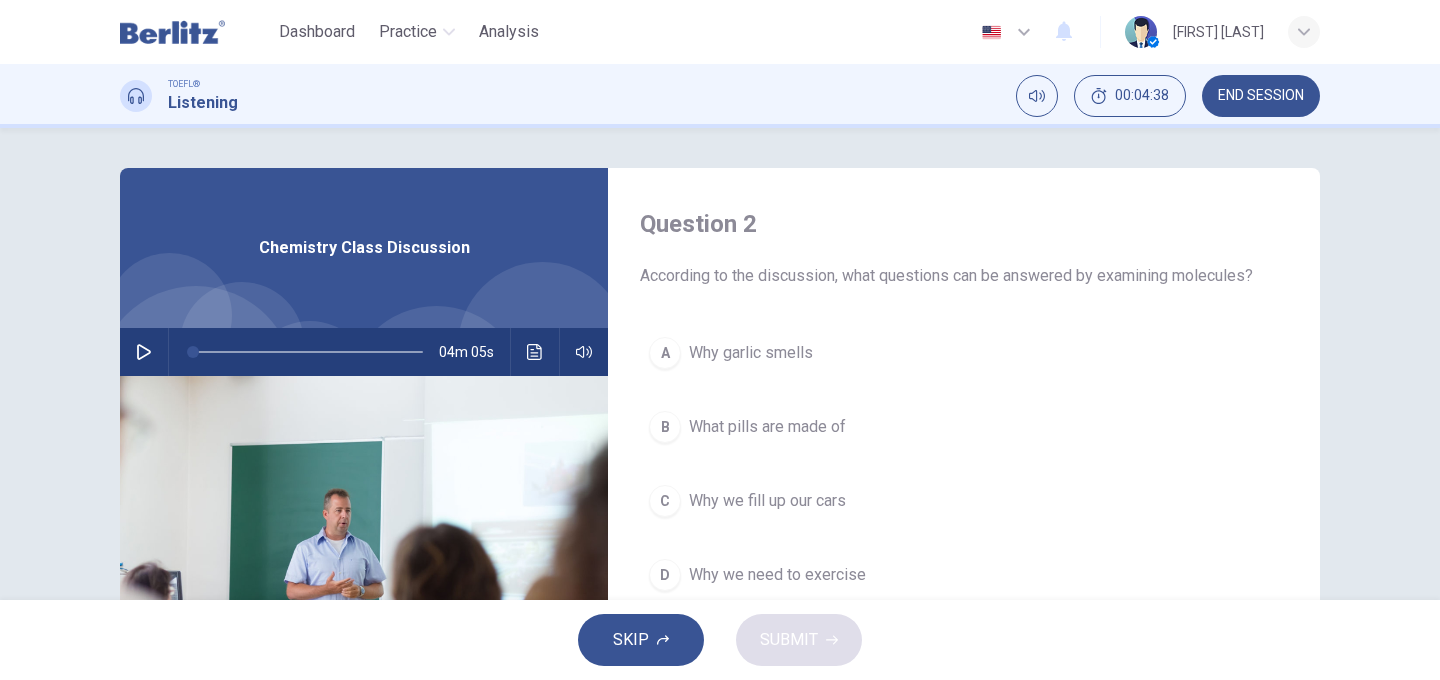 click on "A" at bounding box center [665, 353] 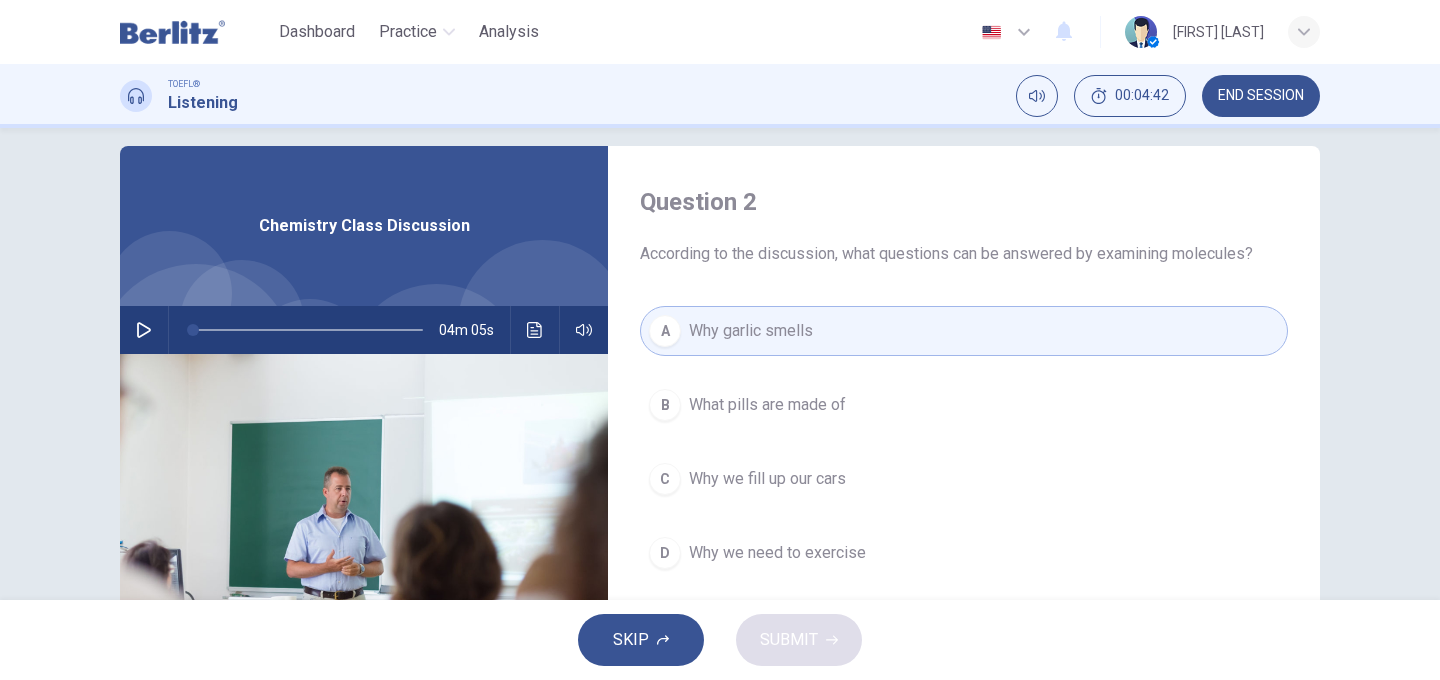 scroll, scrollTop: 15, scrollLeft: 0, axis: vertical 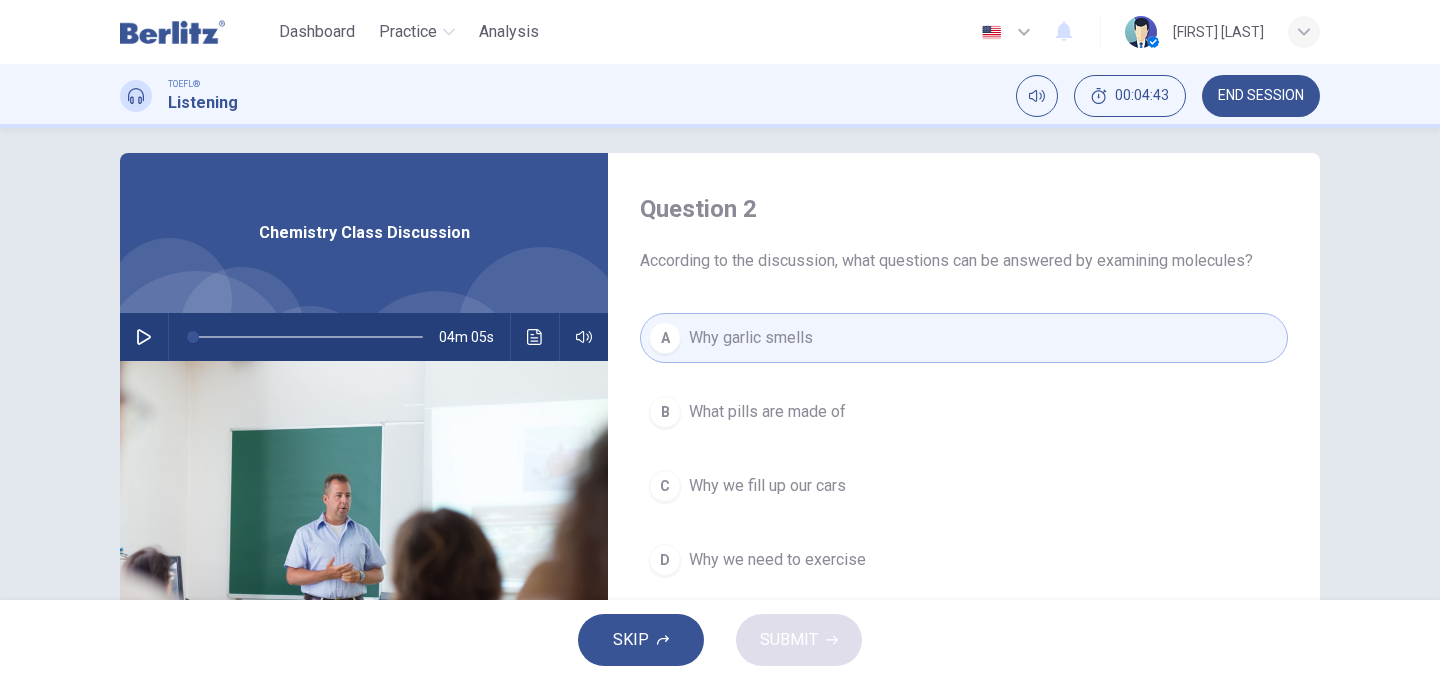 click on "Why garlic smells" at bounding box center (751, 338) 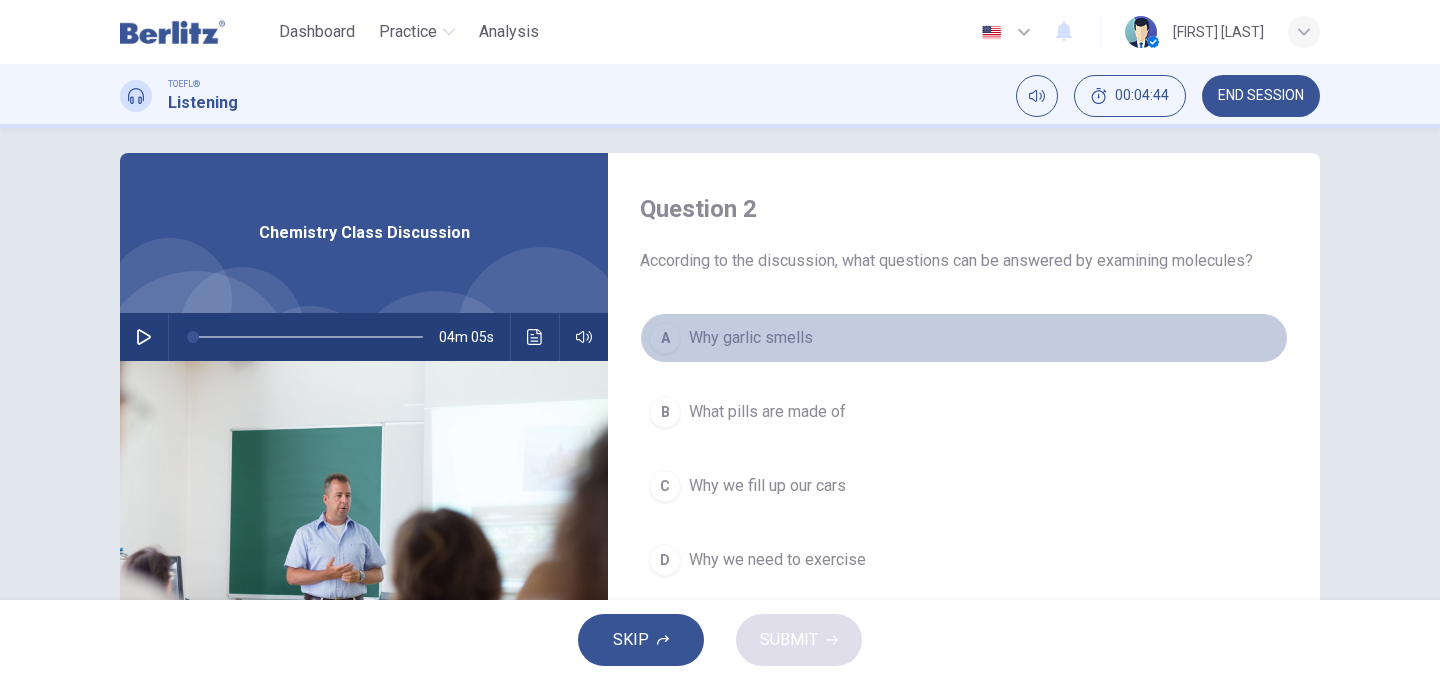 click on "Why garlic smells" at bounding box center [751, 338] 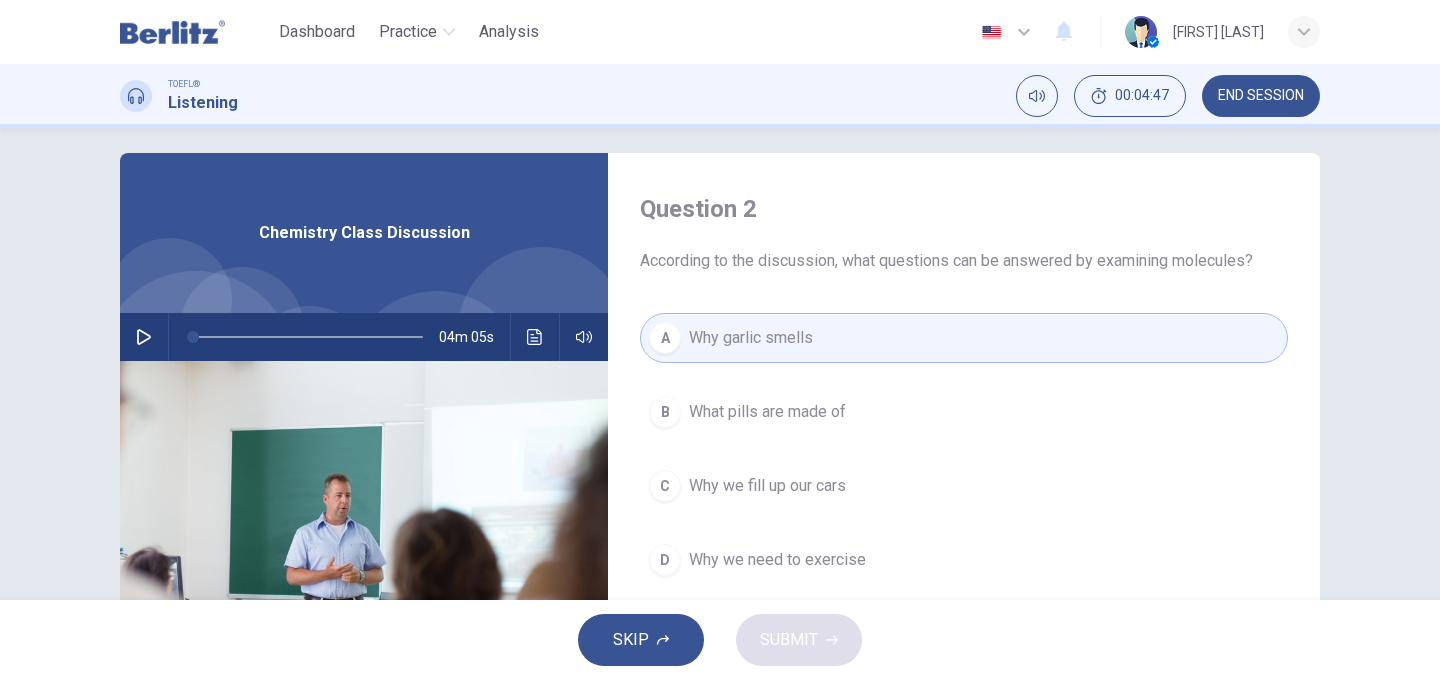 click on "B What pills are made of" at bounding box center [964, 412] 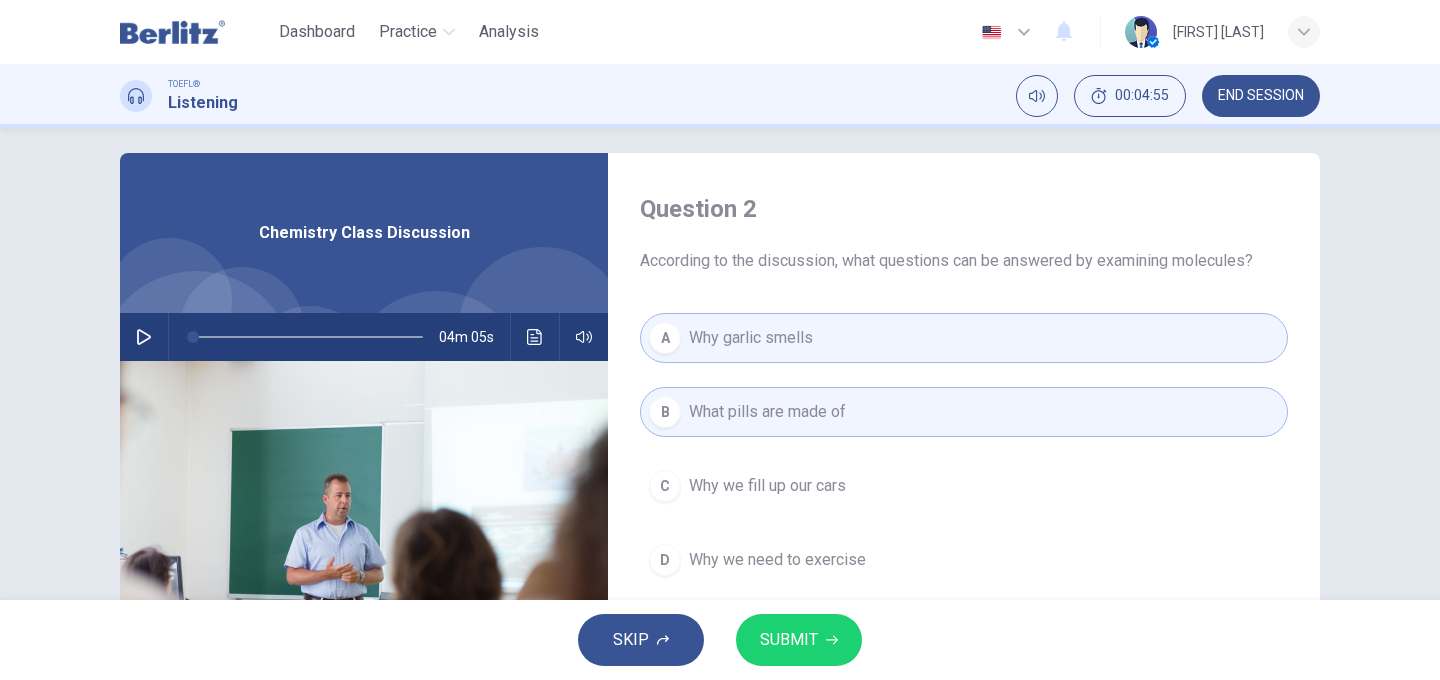 click on "SUBMIT" at bounding box center (789, 640) 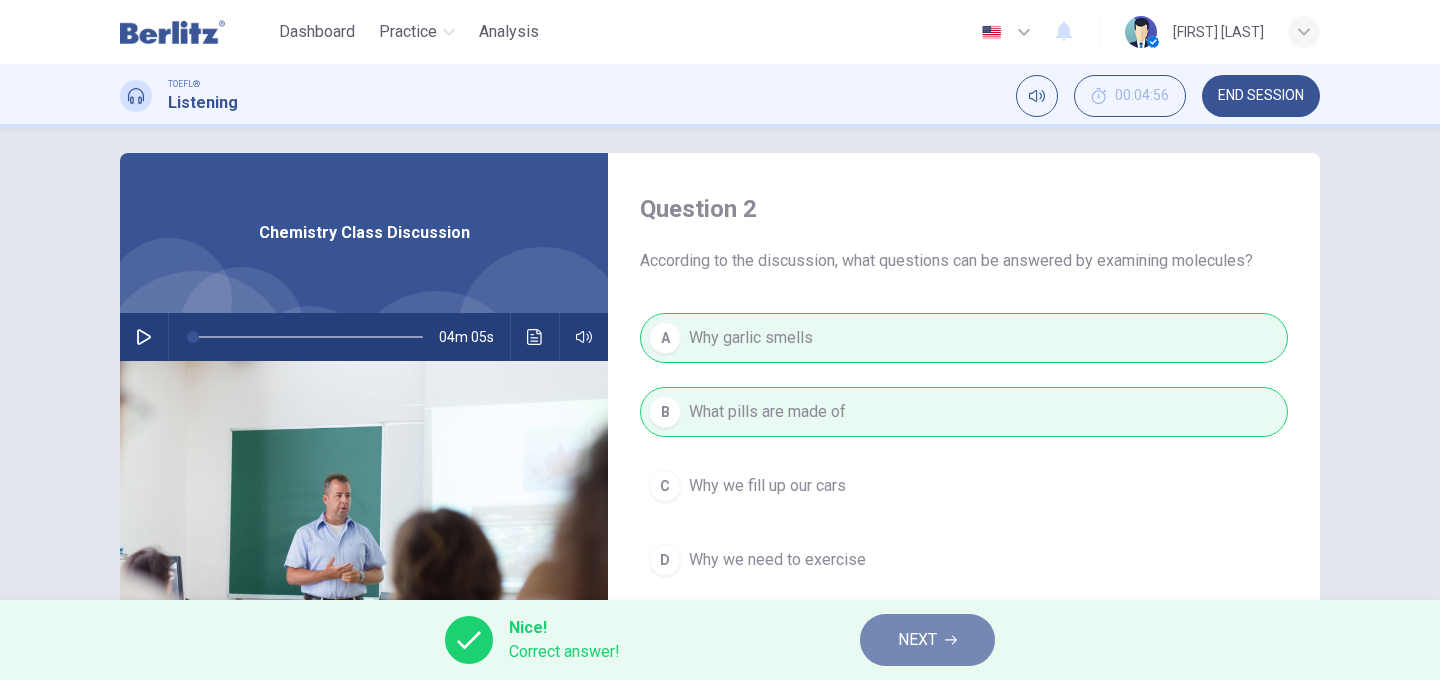 click on "NEXT" at bounding box center (917, 640) 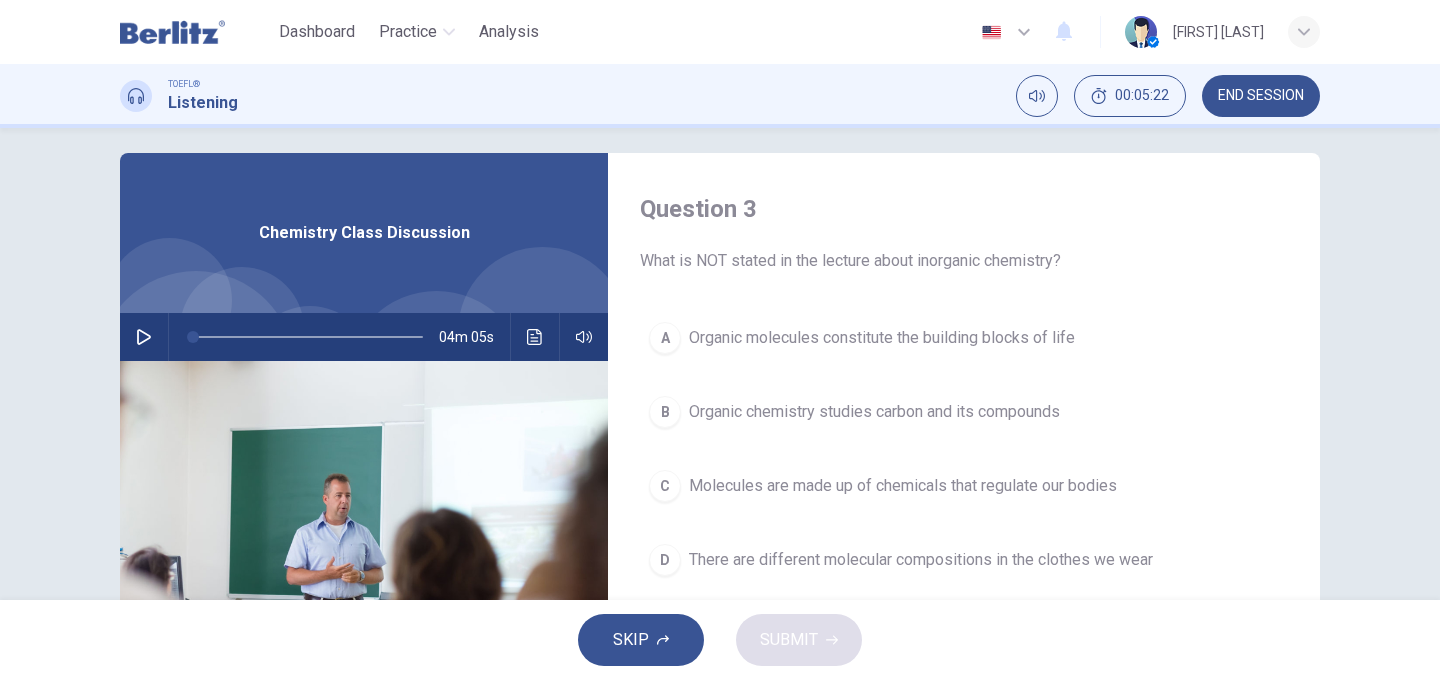 click on "C" at bounding box center [665, 486] 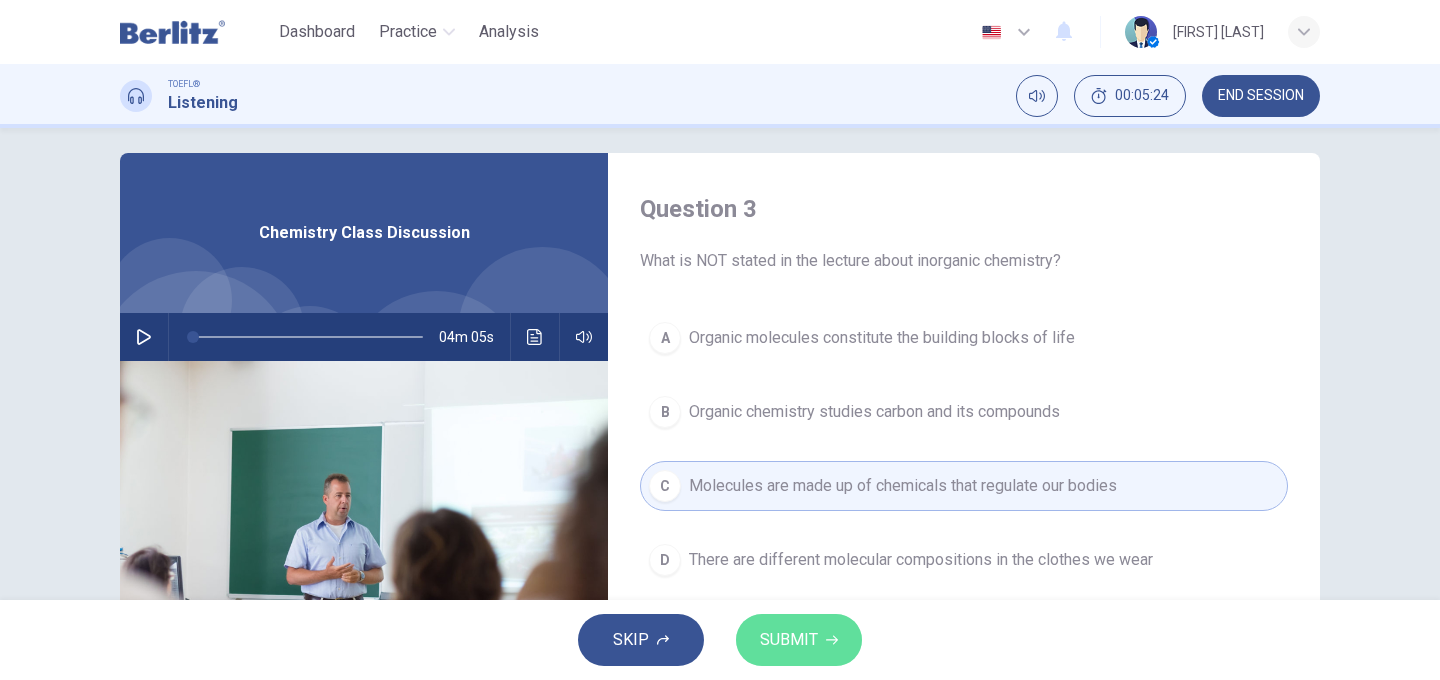 click on "SUBMIT" at bounding box center [789, 640] 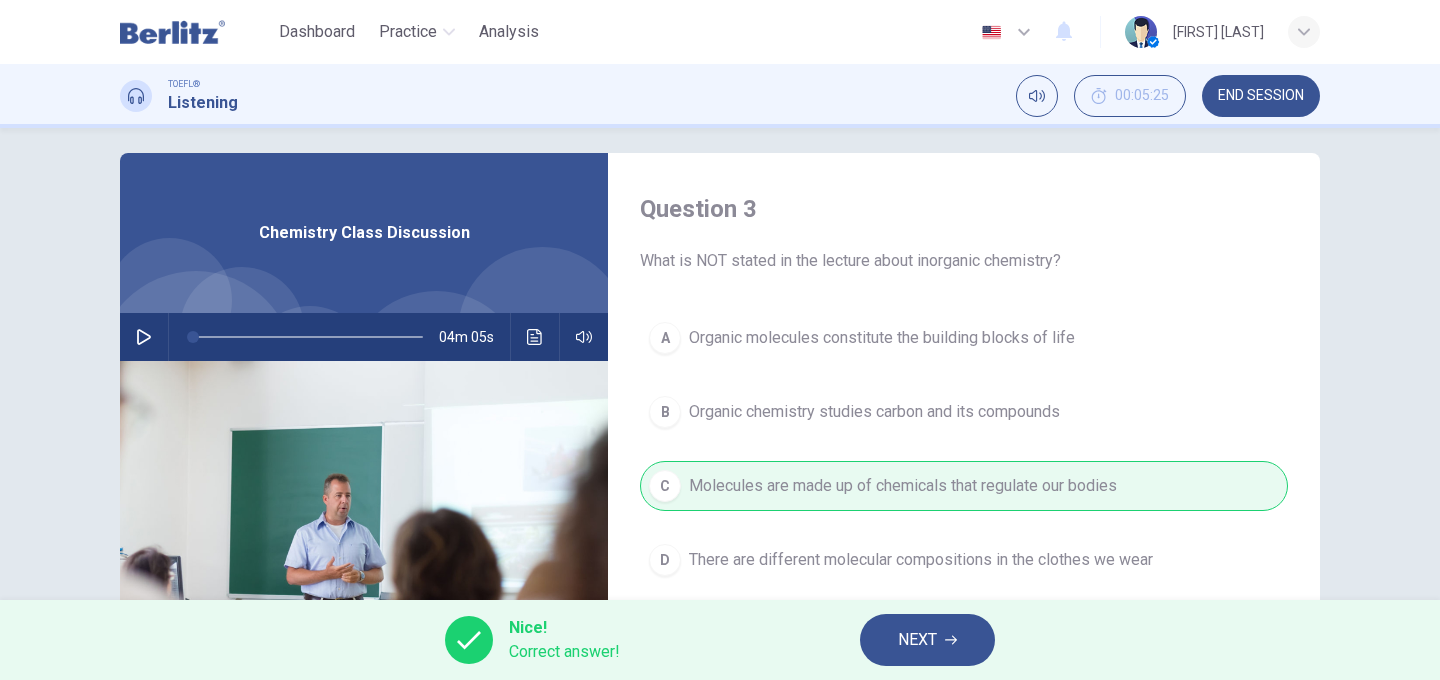 click on "NEXT" at bounding box center (927, 640) 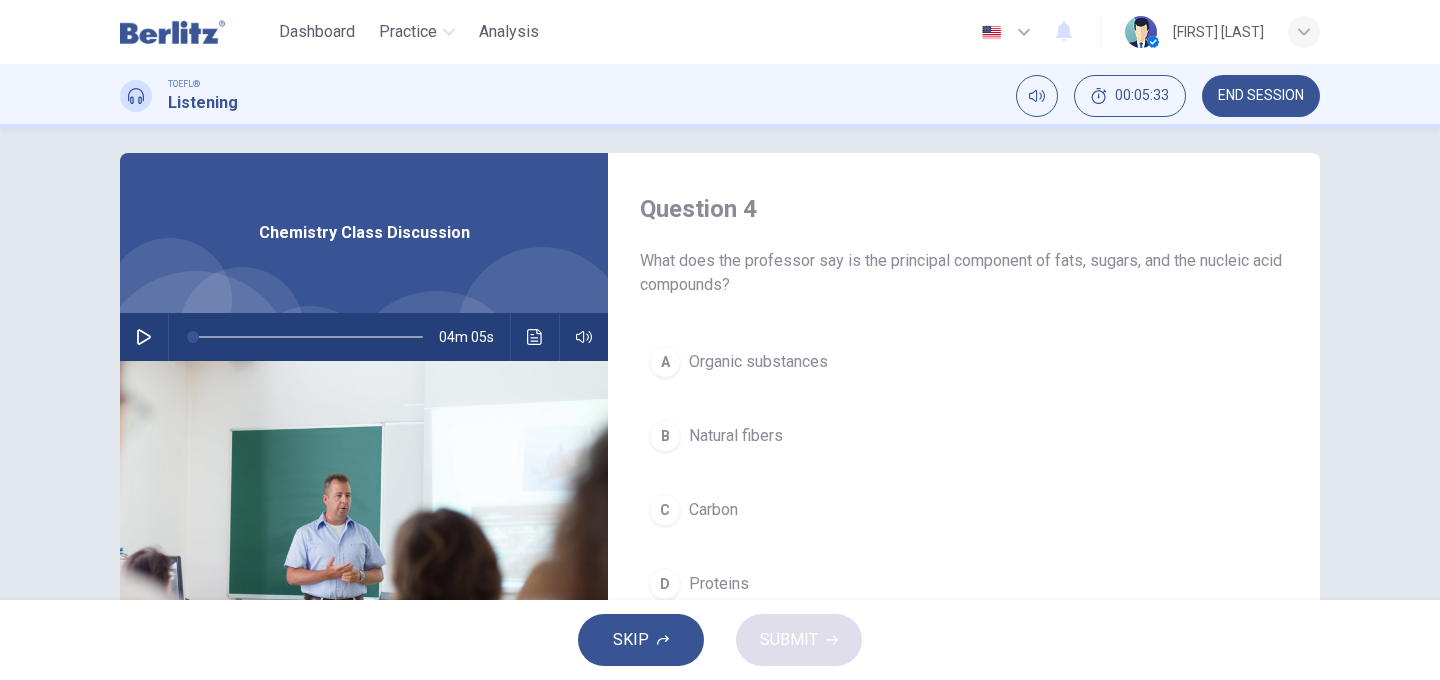 click on "A" at bounding box center [665, 362] 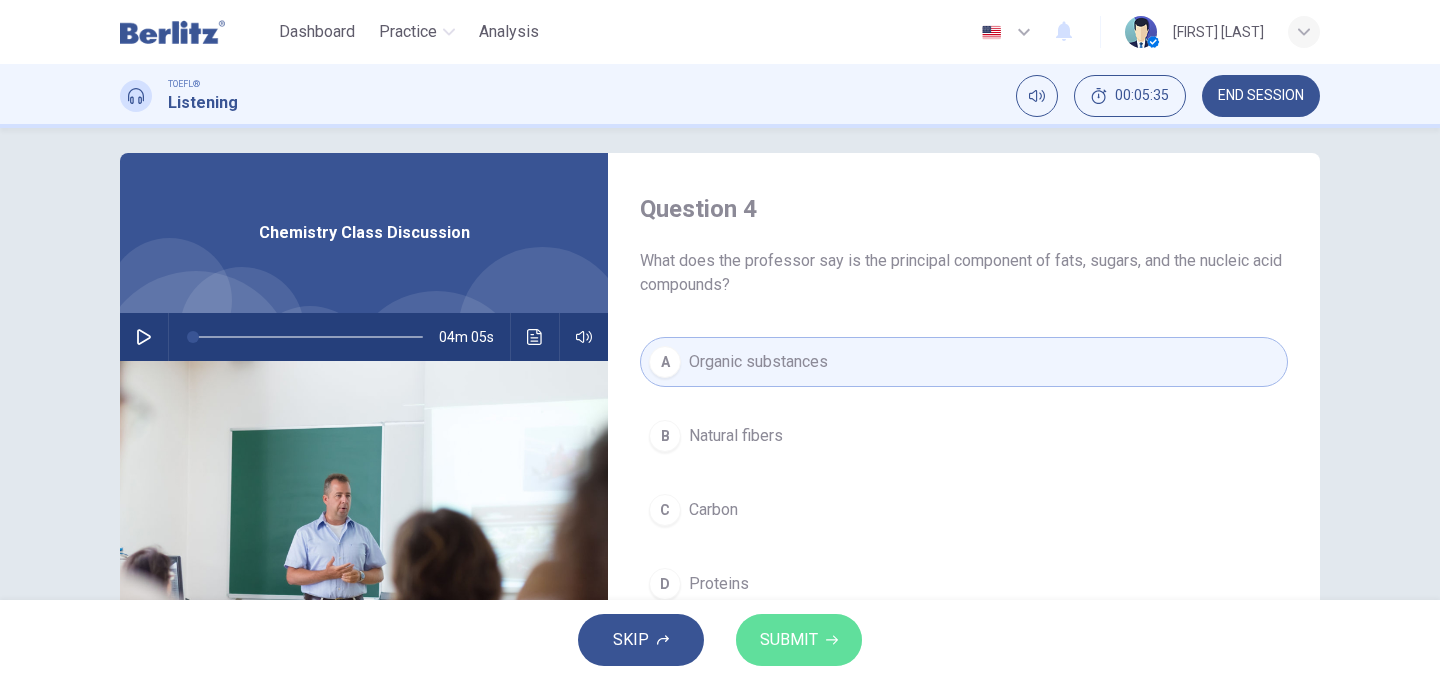click on "SUBMIT" at bounding box center [799, 640] 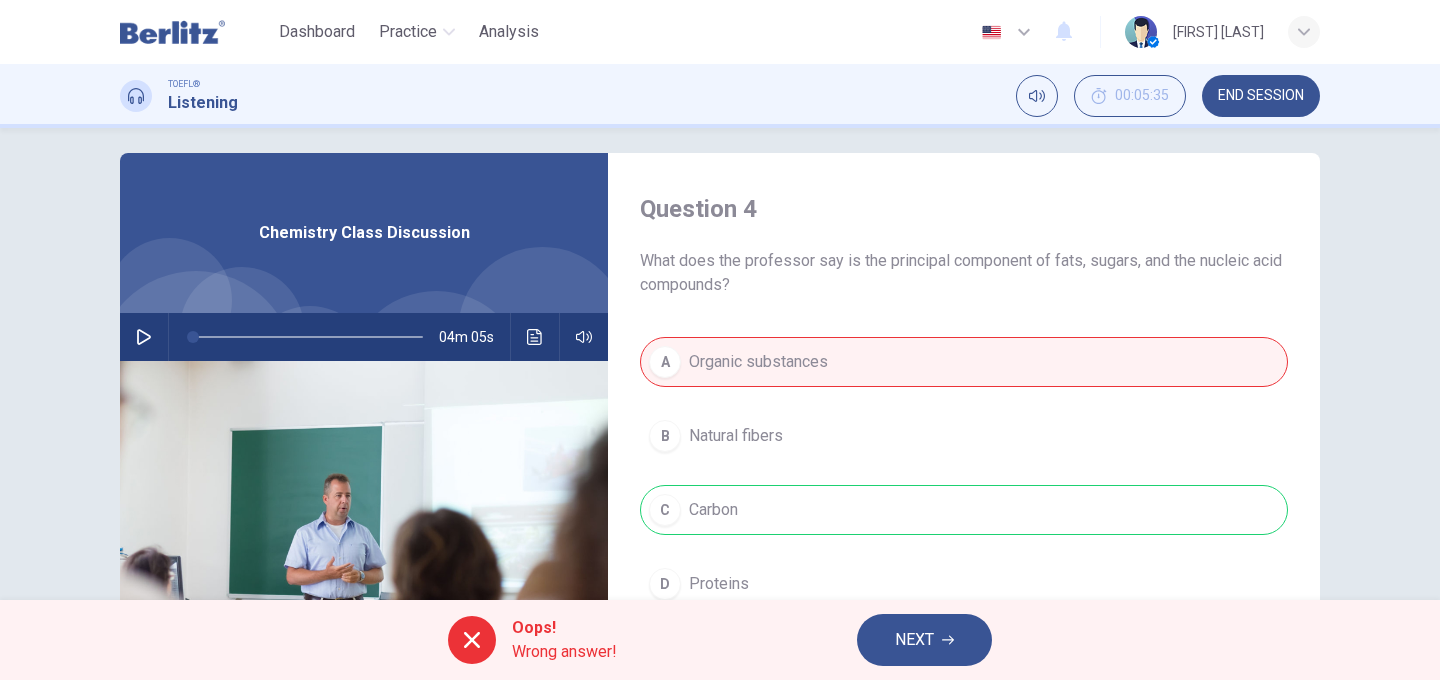 click on "NEXT" at bounding box center [924, 640] 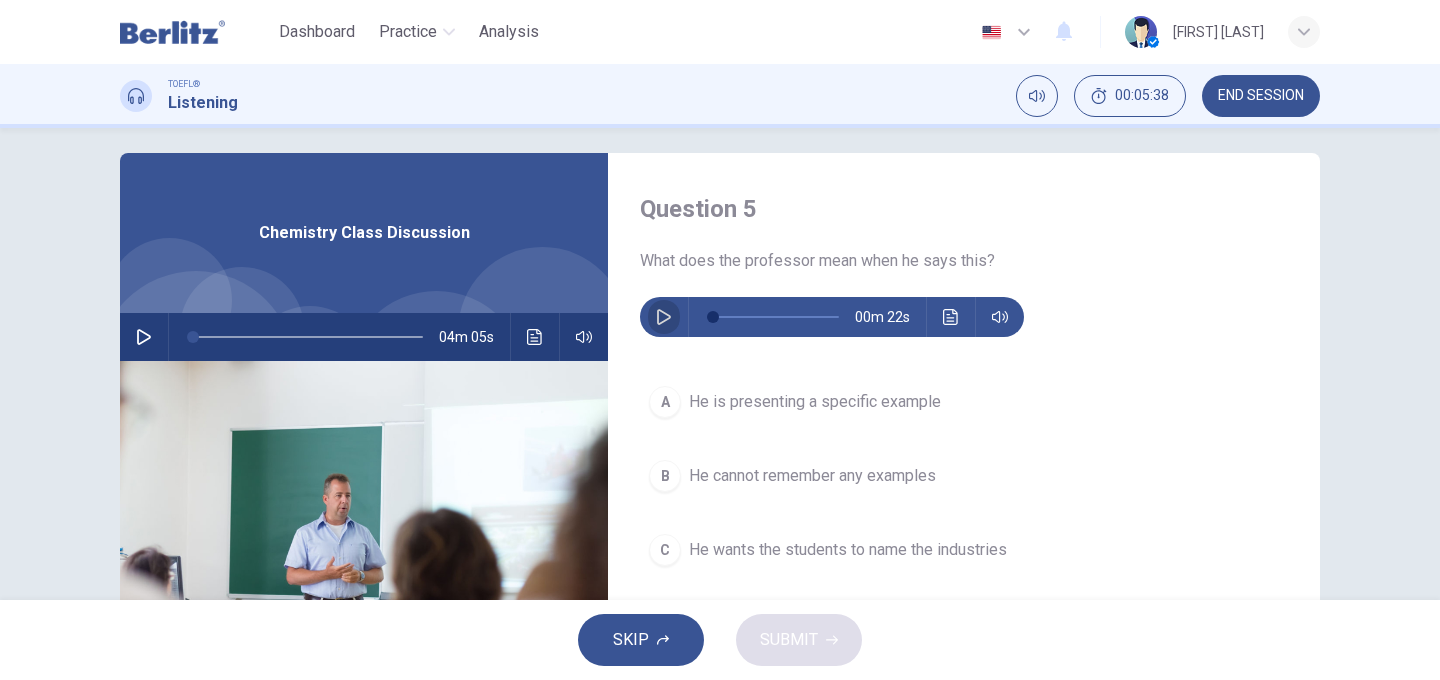 click 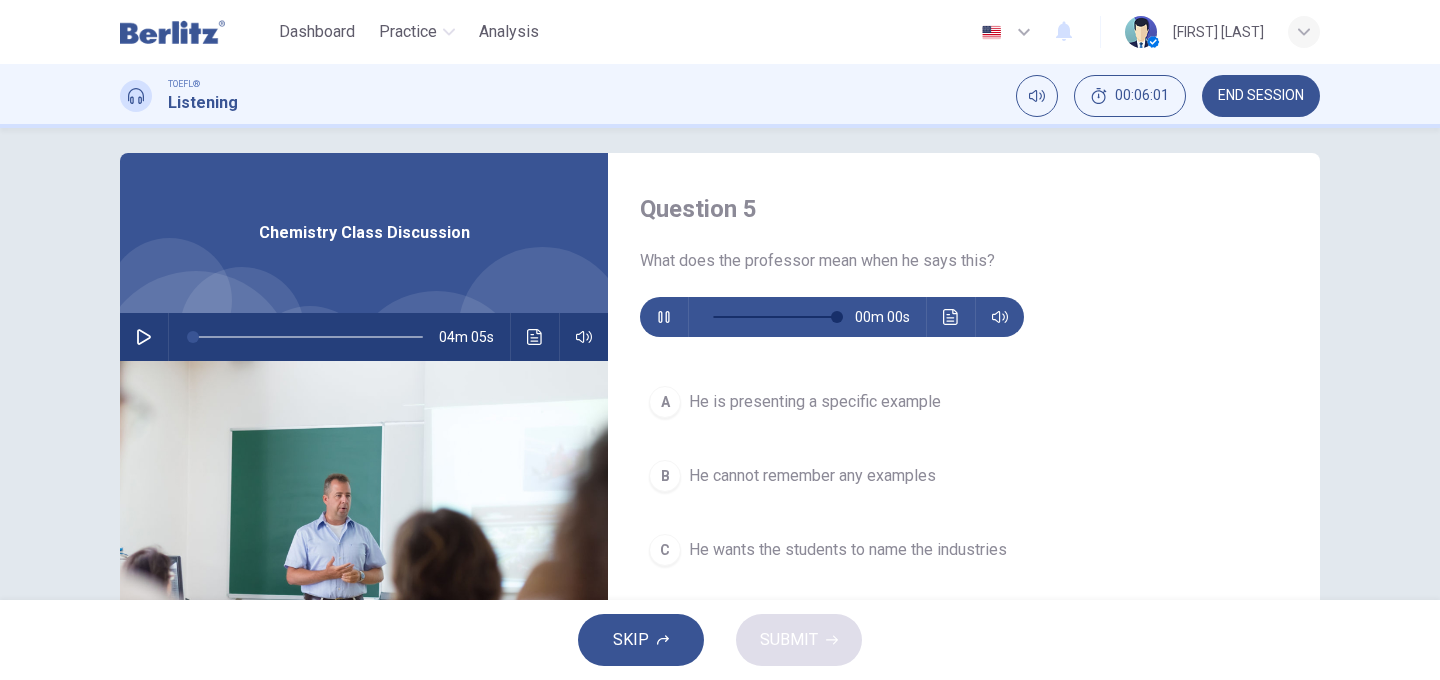 type on "*" 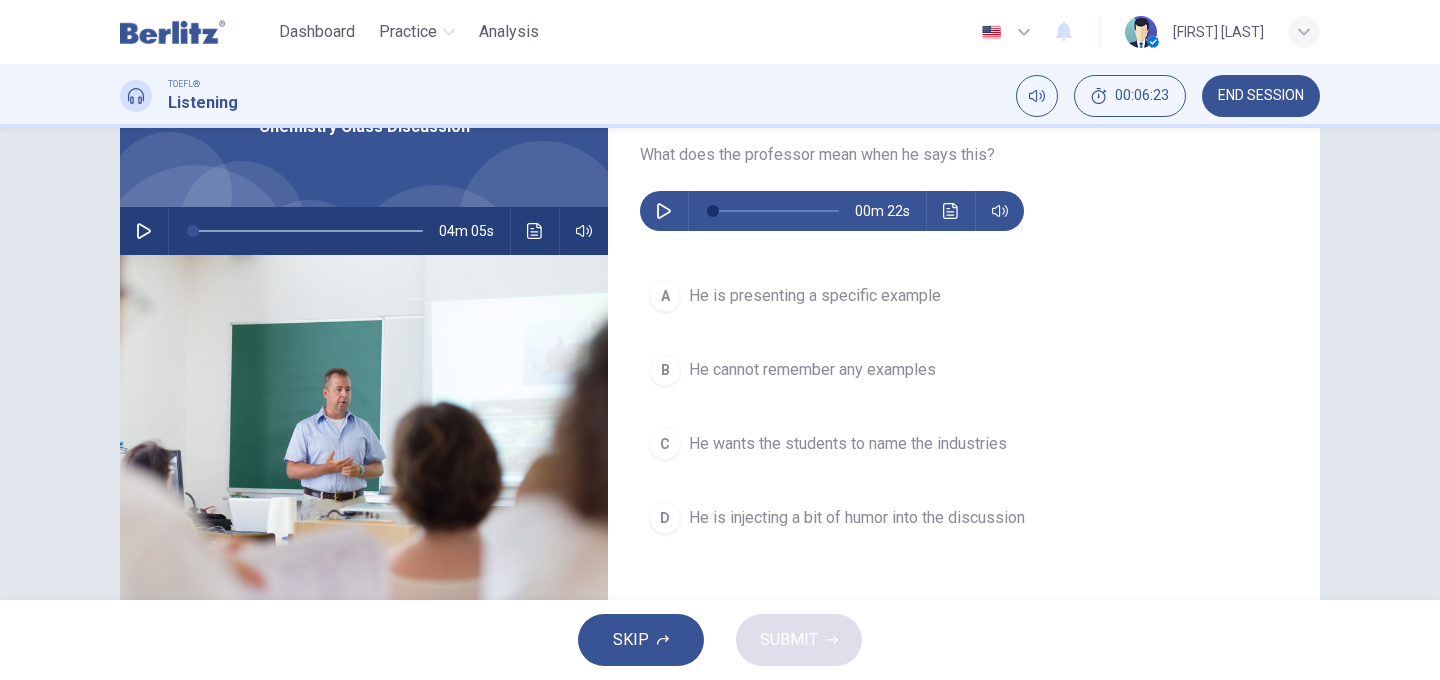 scroll, scrollTop: 123, scrollLeft: 0, axis: vertical 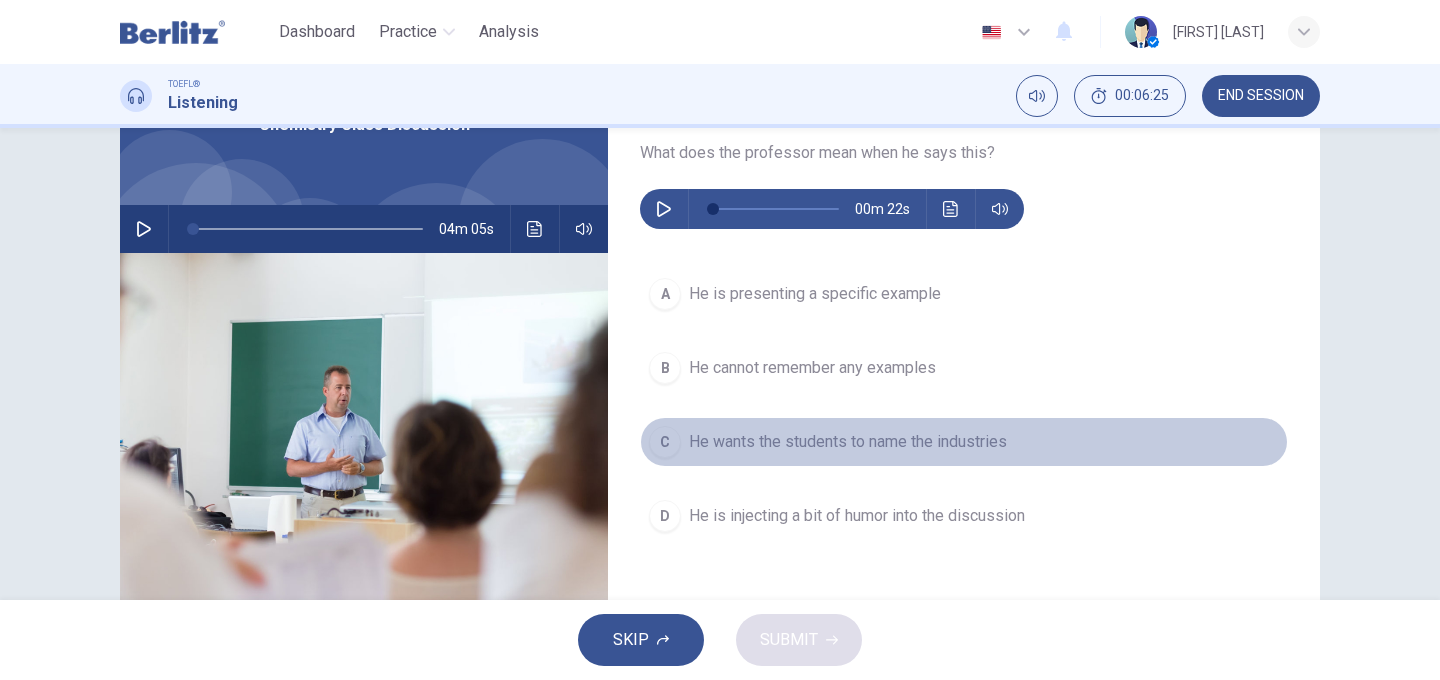click on "C" at bounding box center (665, 442) 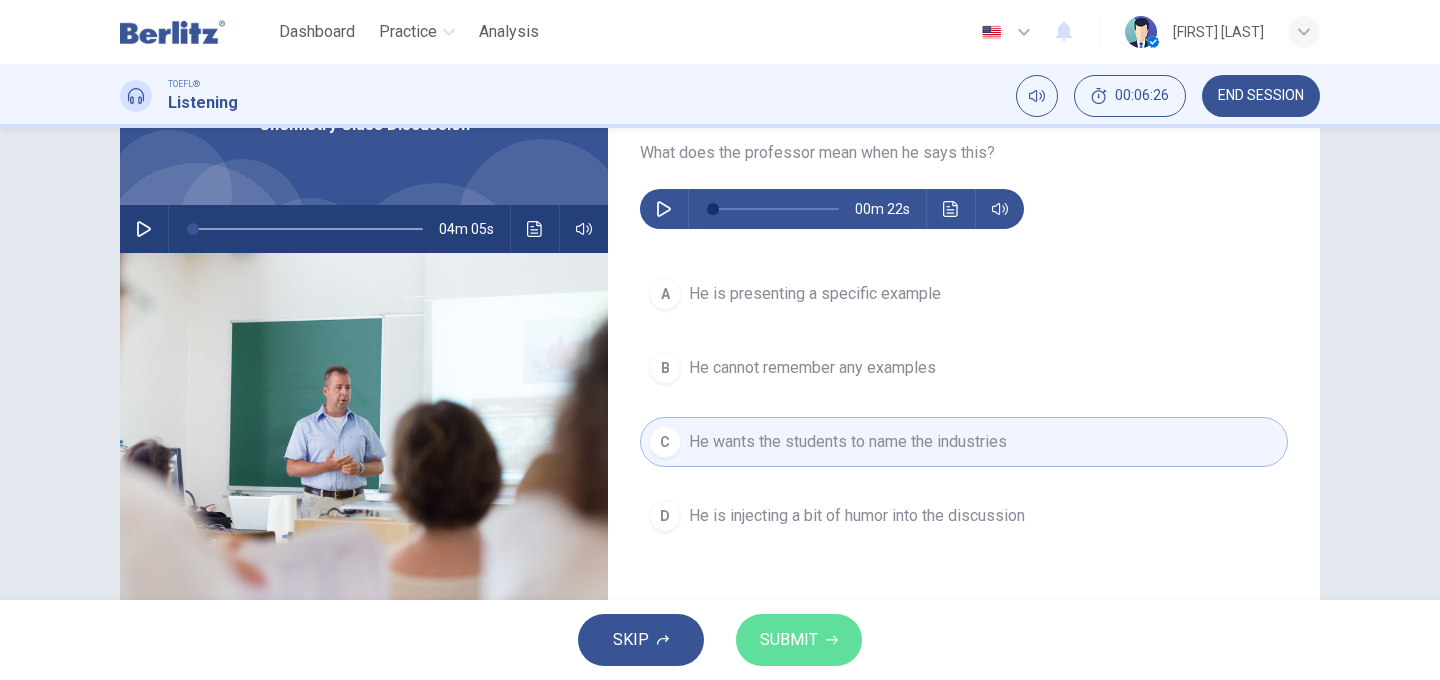 click on "SUBMIT" at bounding box center (789, 640) 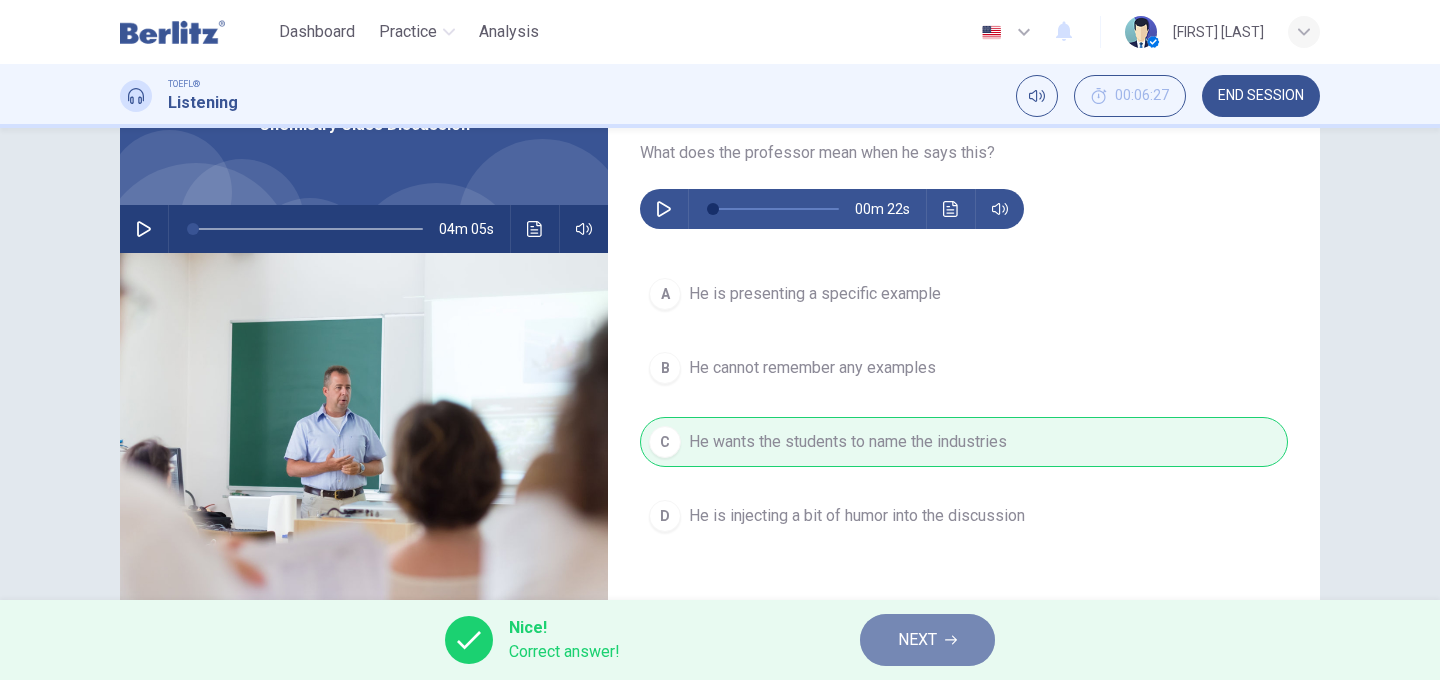 click on "NEXT" at bounding box center [927, 640] 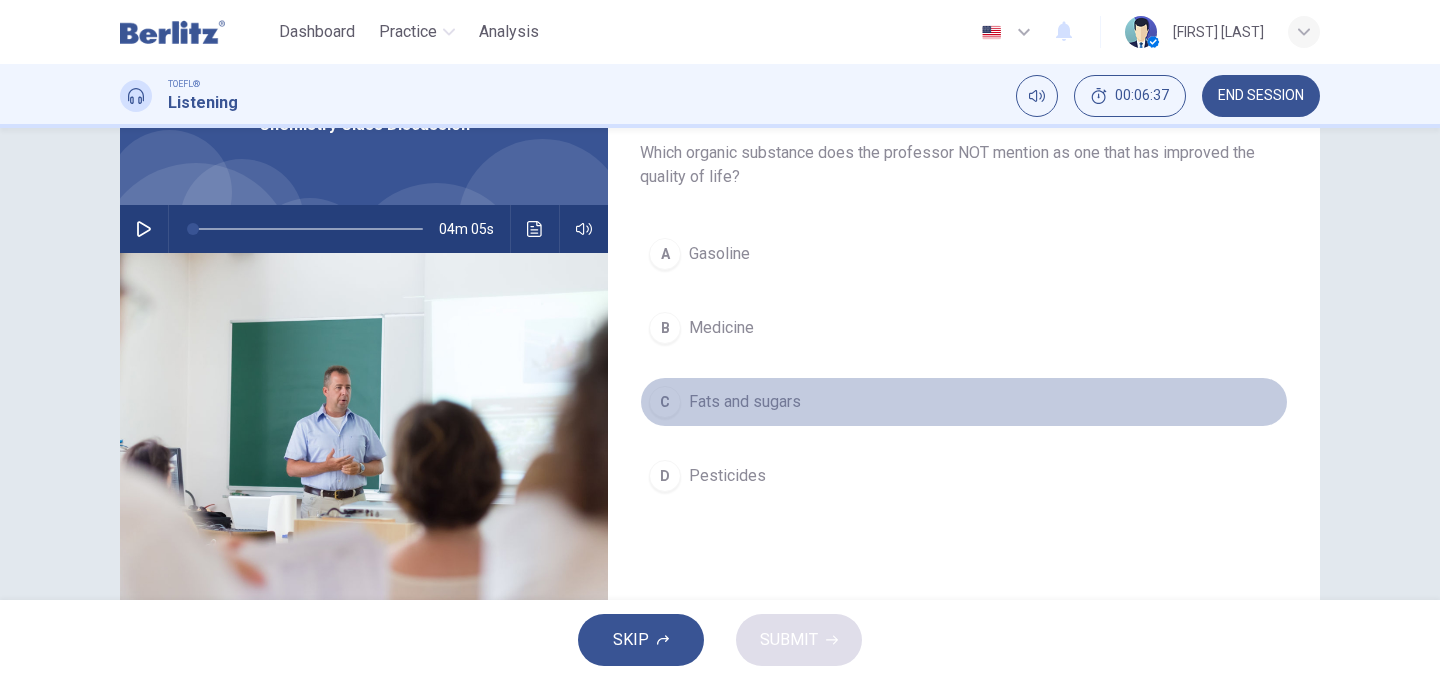 click on "C" at bounding box center (665, 402) 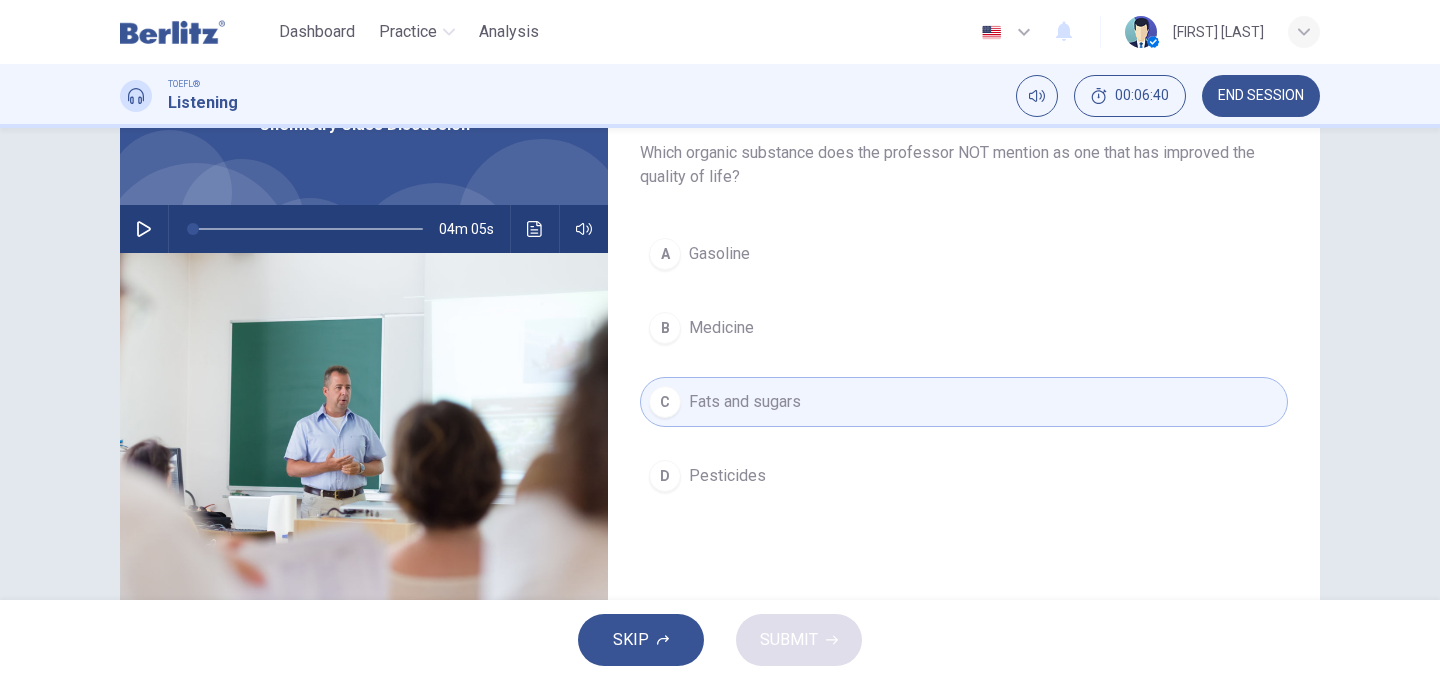 click on "Gasoline" at bounding box center (719, 254) 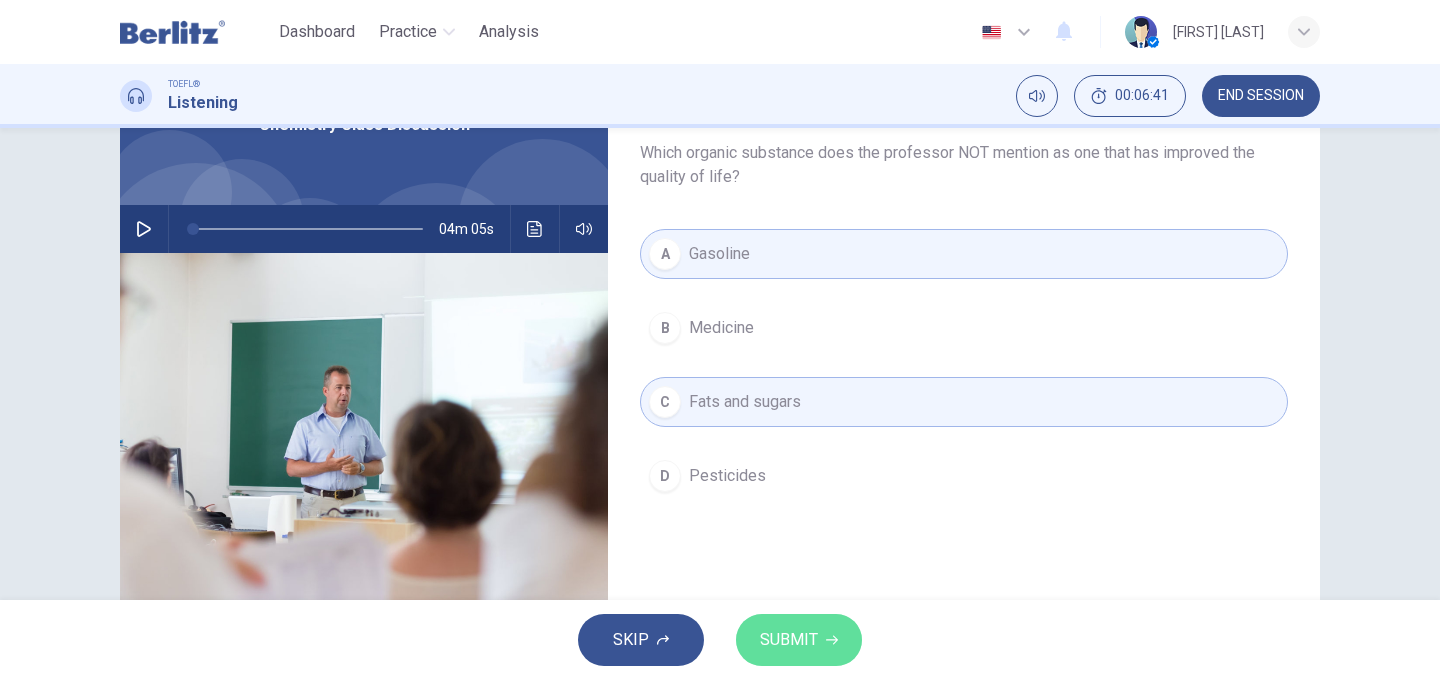 click on "SUBMIT" at bounding box center [799, 640] 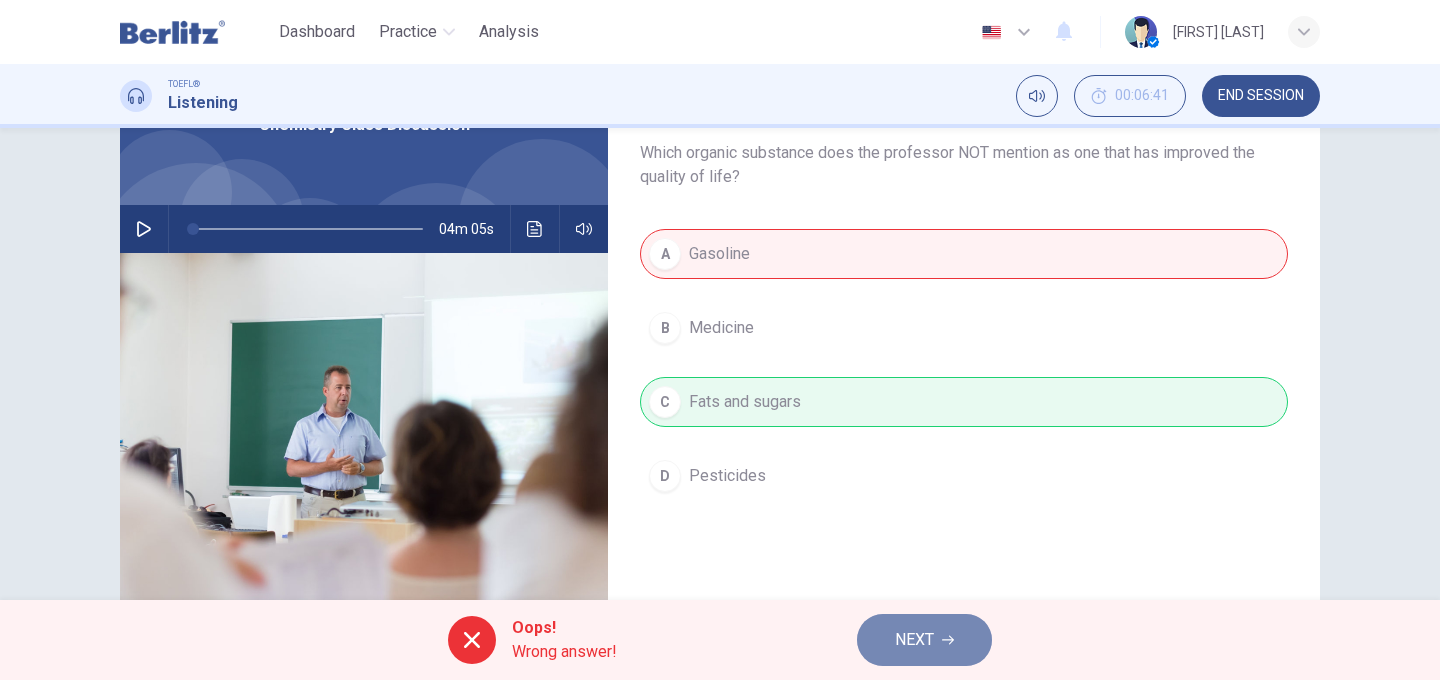 click on "NEXT" at bounding box center [914, 640] 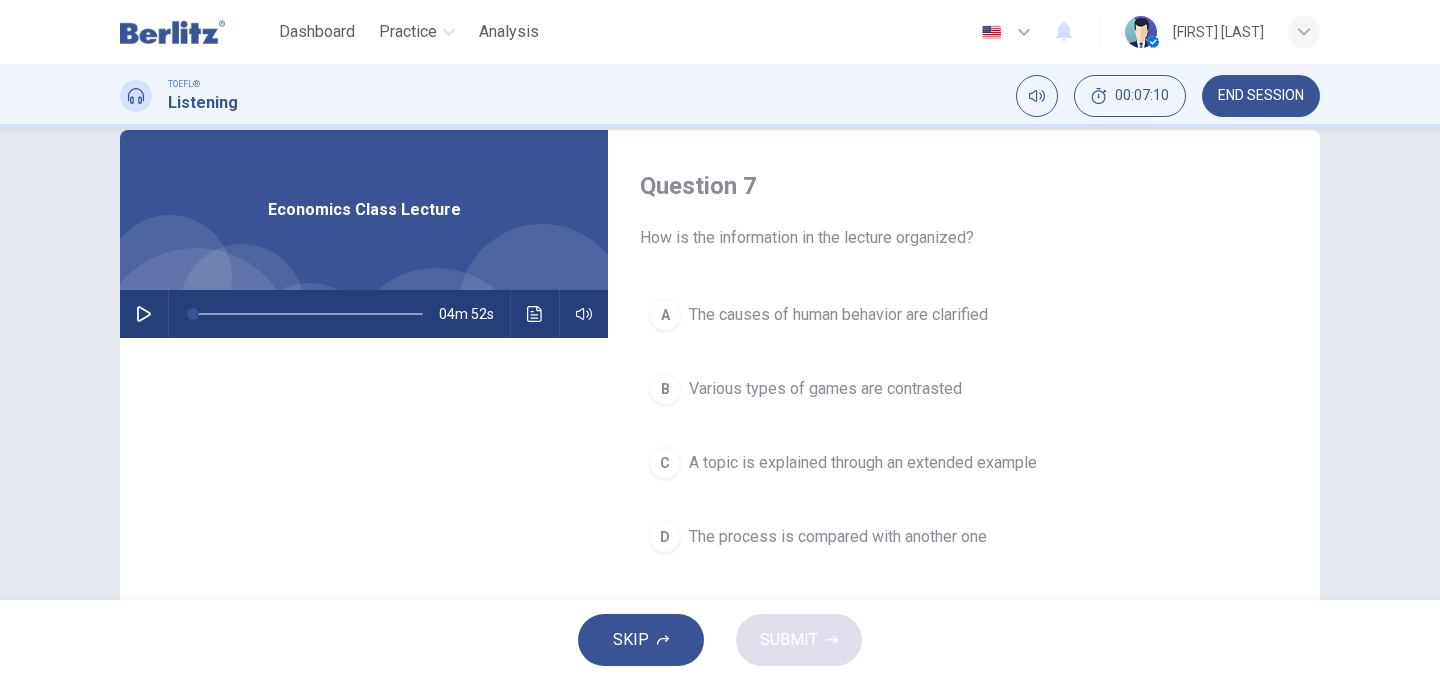 scroll, scrollTop: 47, scrollLeft: 0, axis: vertical 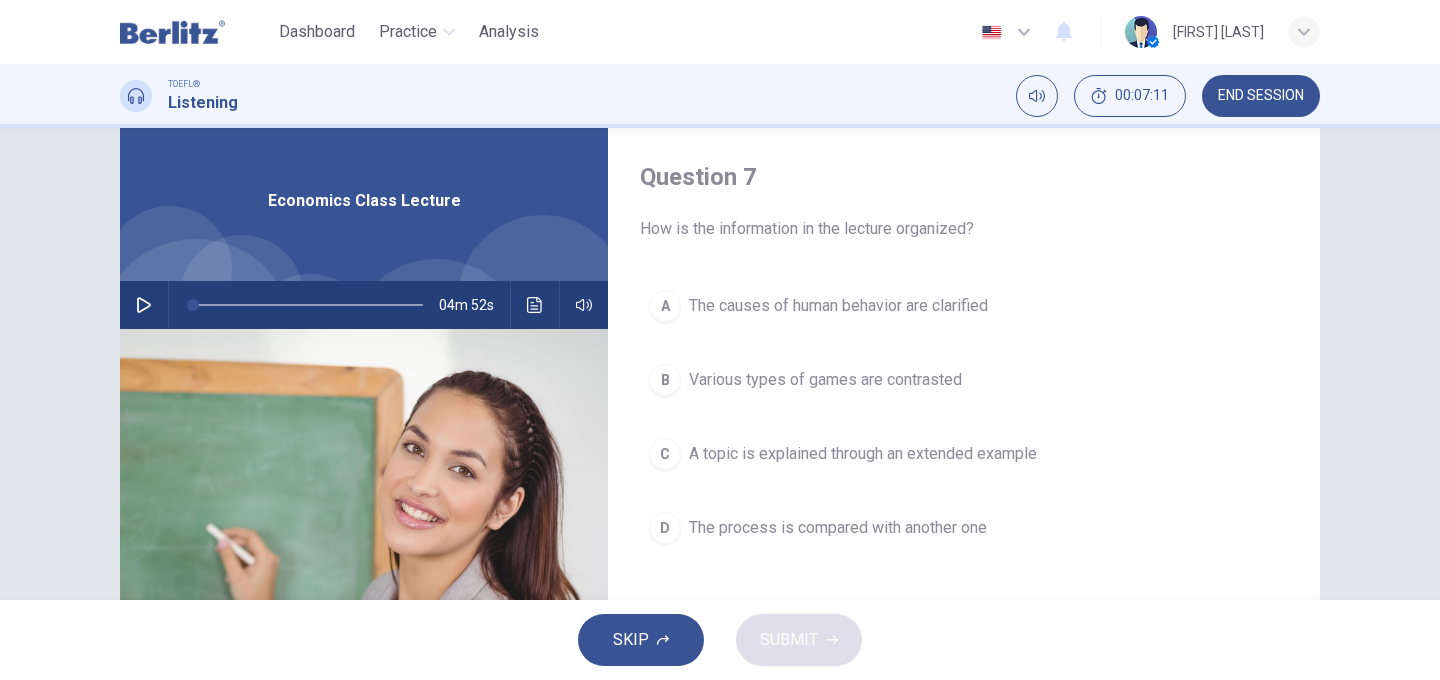click on "C" at bounding box center [665, 454] 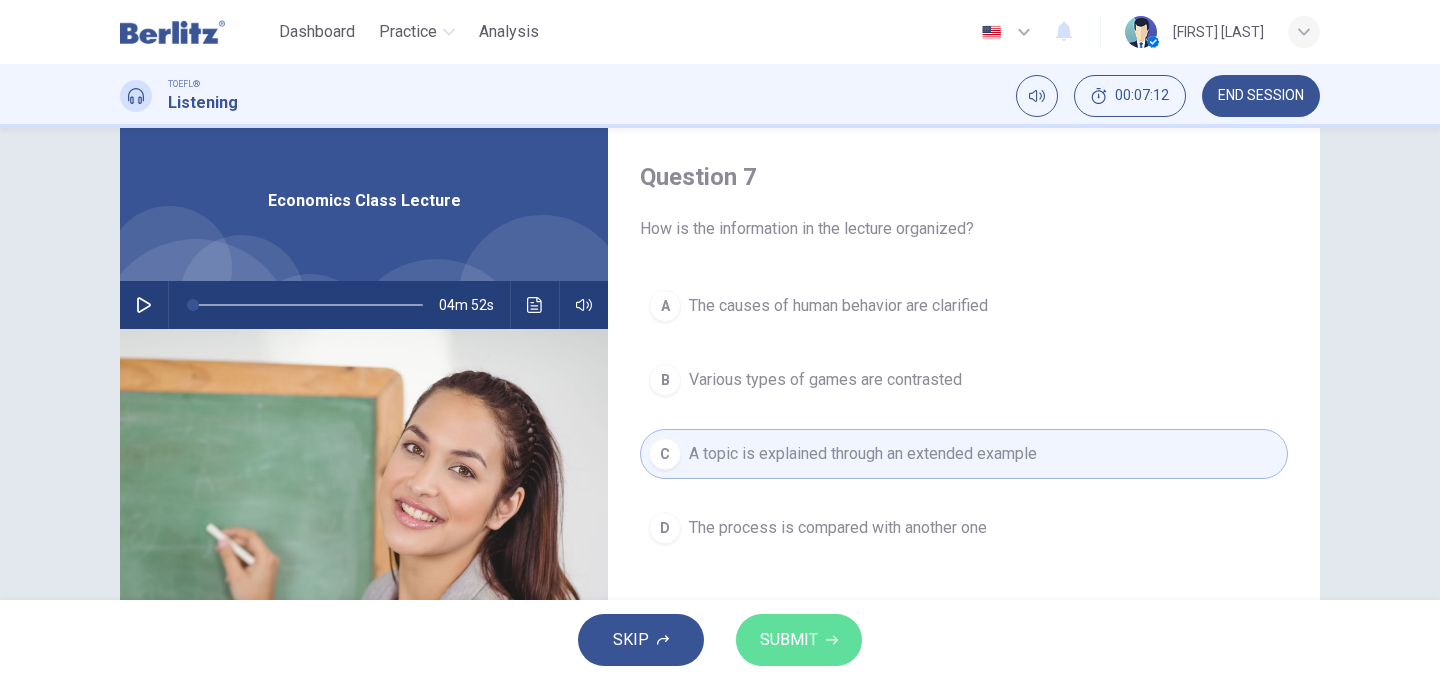 click on "SUBMIT" at bounding box center (799, 640) 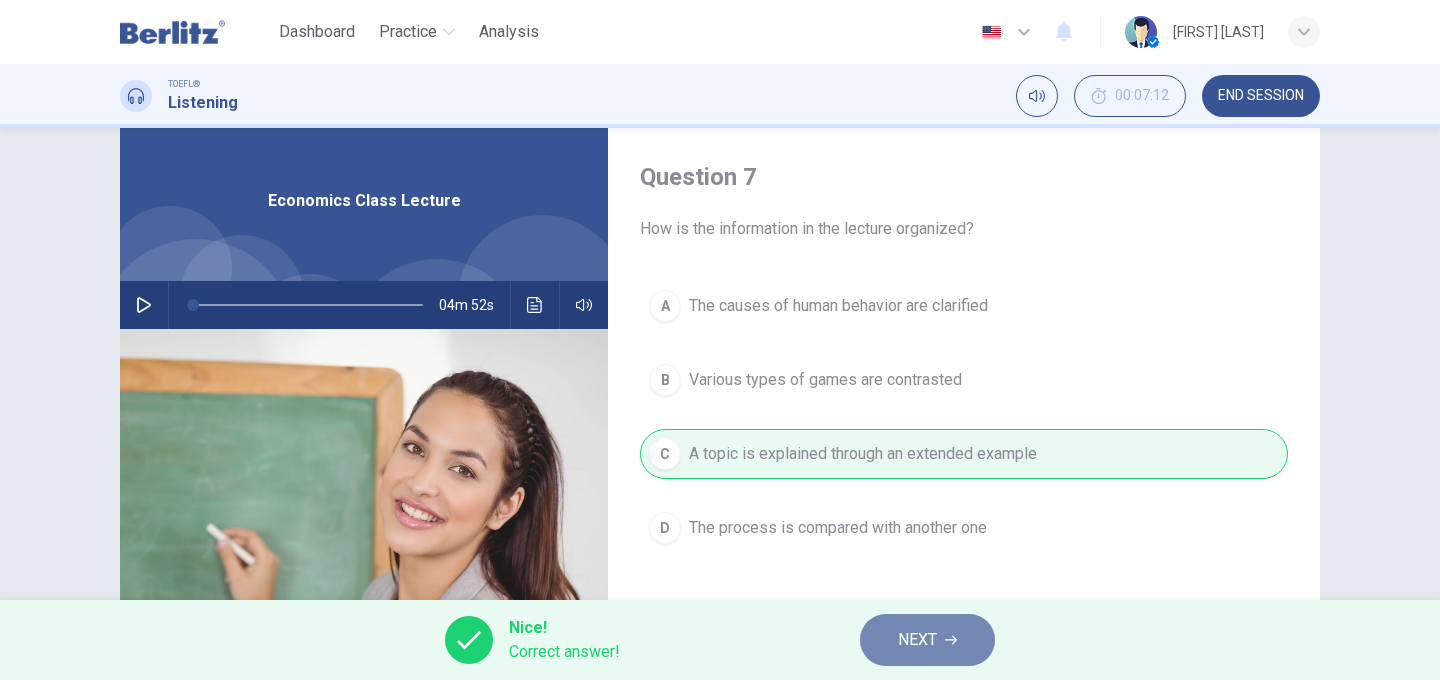 click on "NEXT" at bounding box center (927, 640) 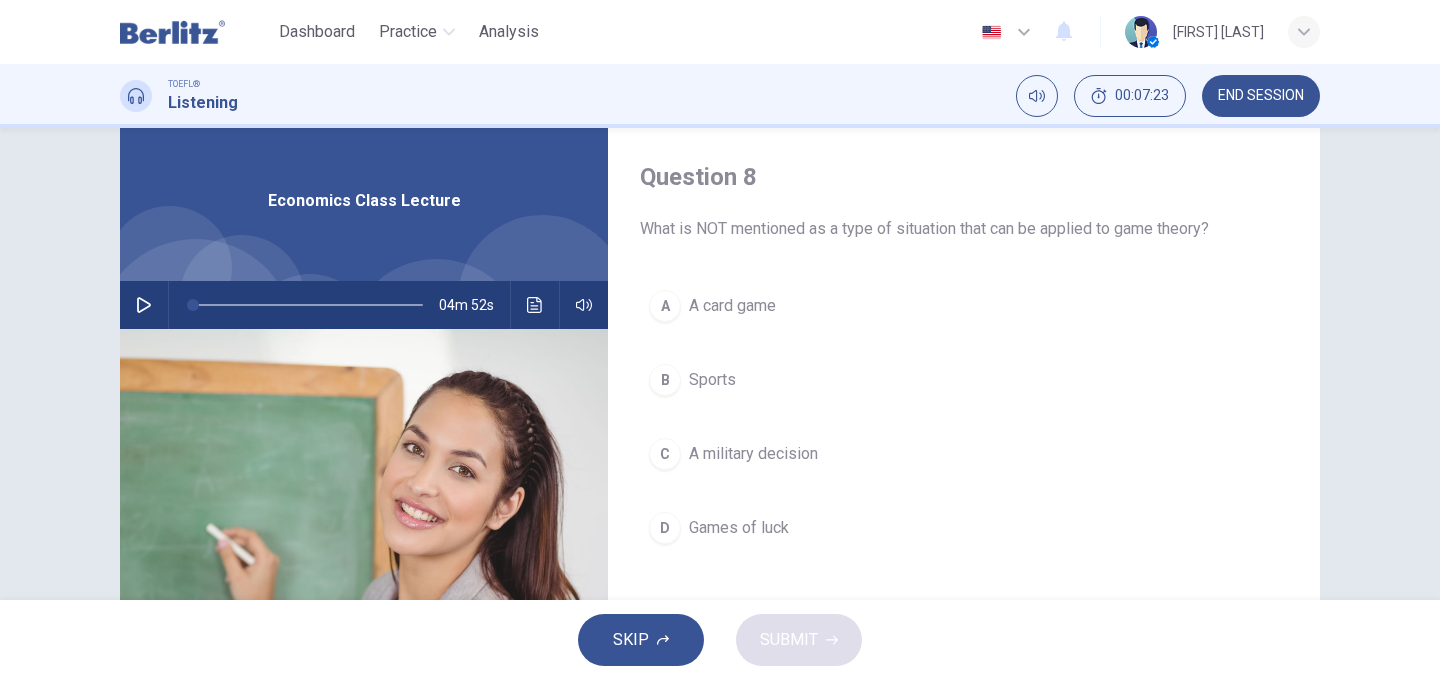 click 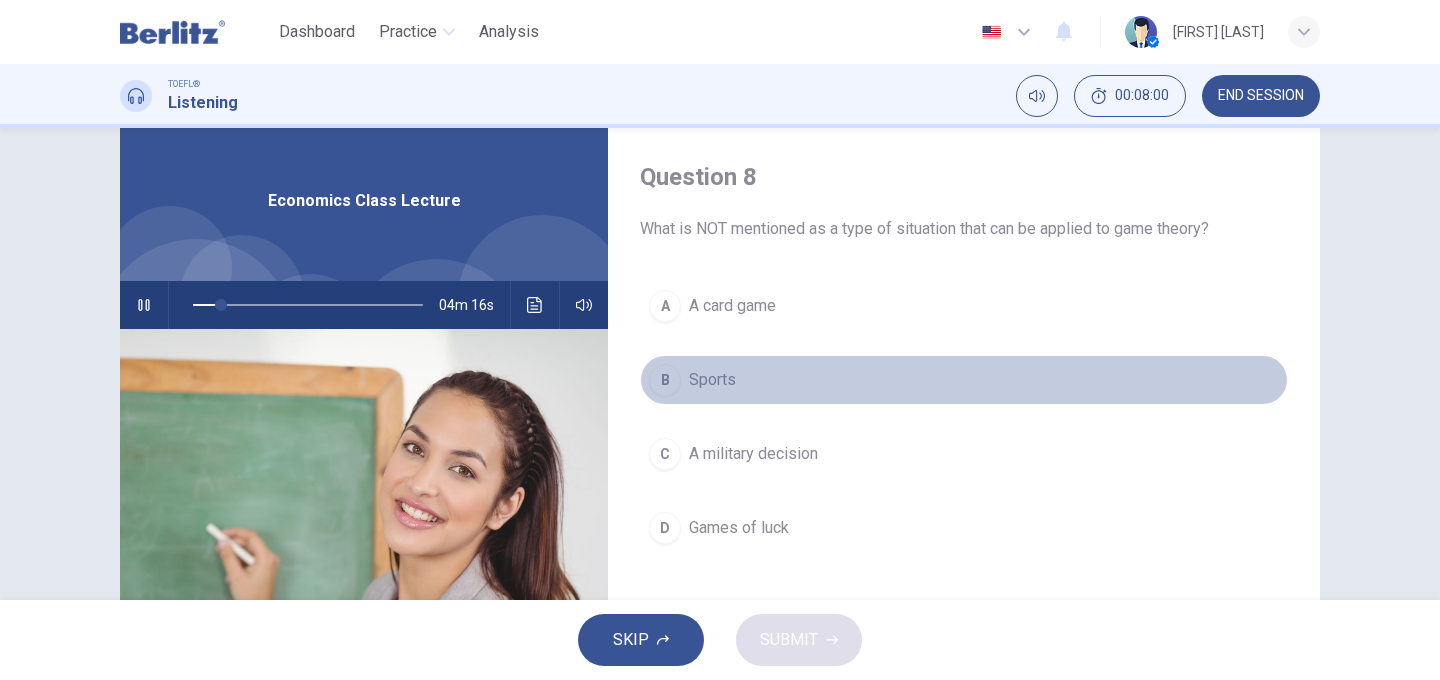 click on "B Sports" at bounding box center [964, 380] 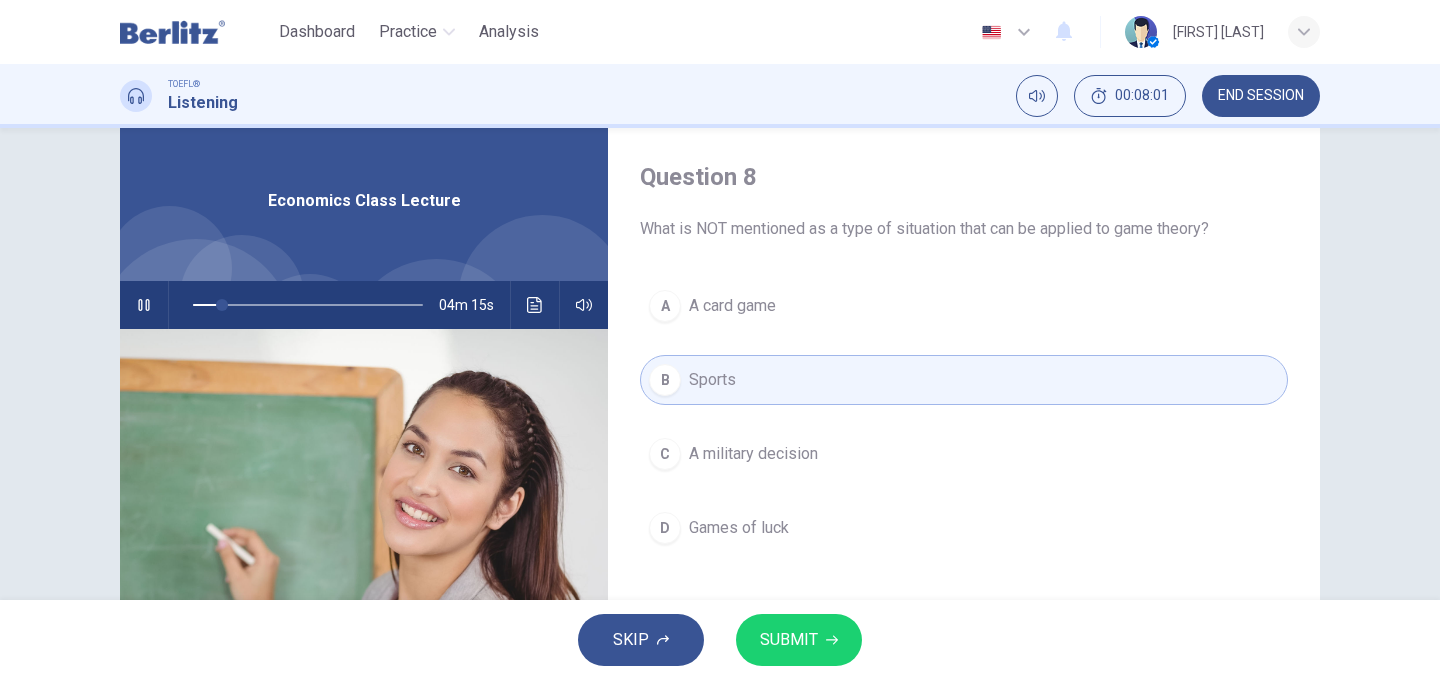 click on "SUBMIT" at bounding box center [789, 640] 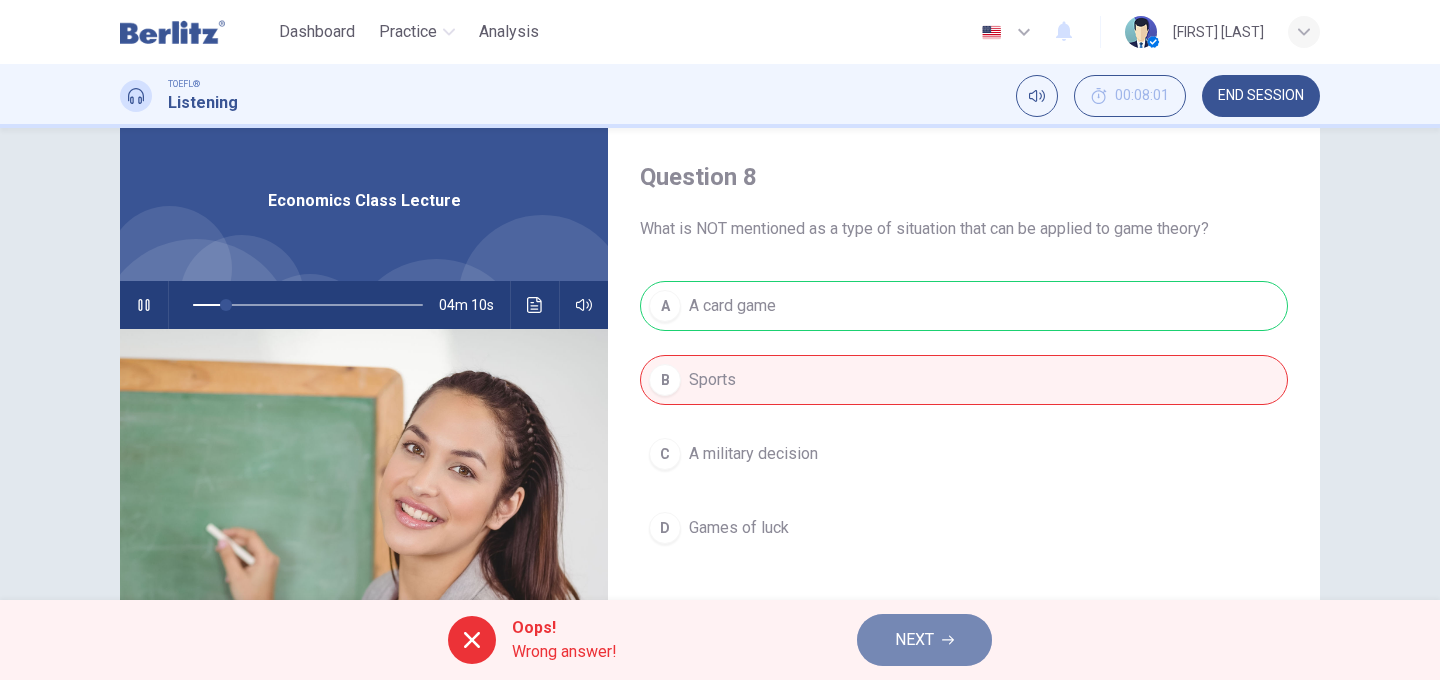 click on "NEXT" at bounding box center [914, 640] 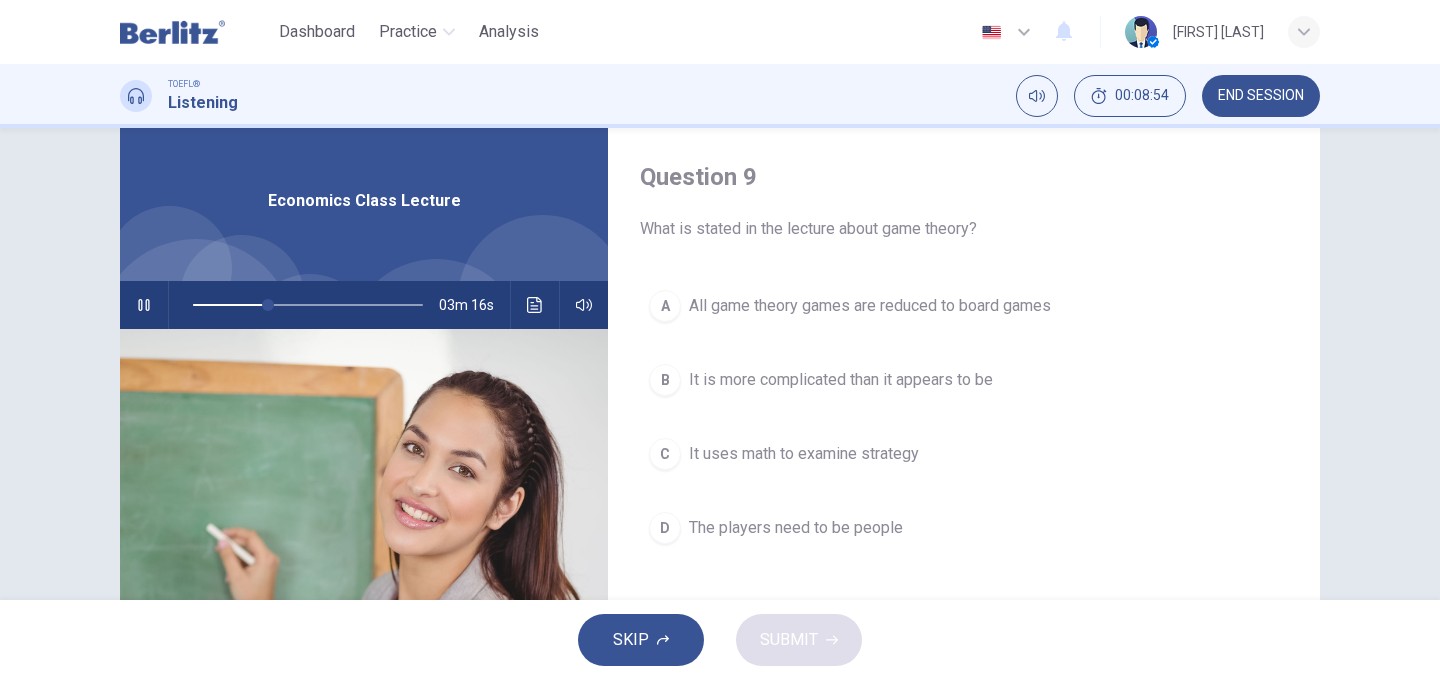 click on "C" at bounding box center [665, 454] 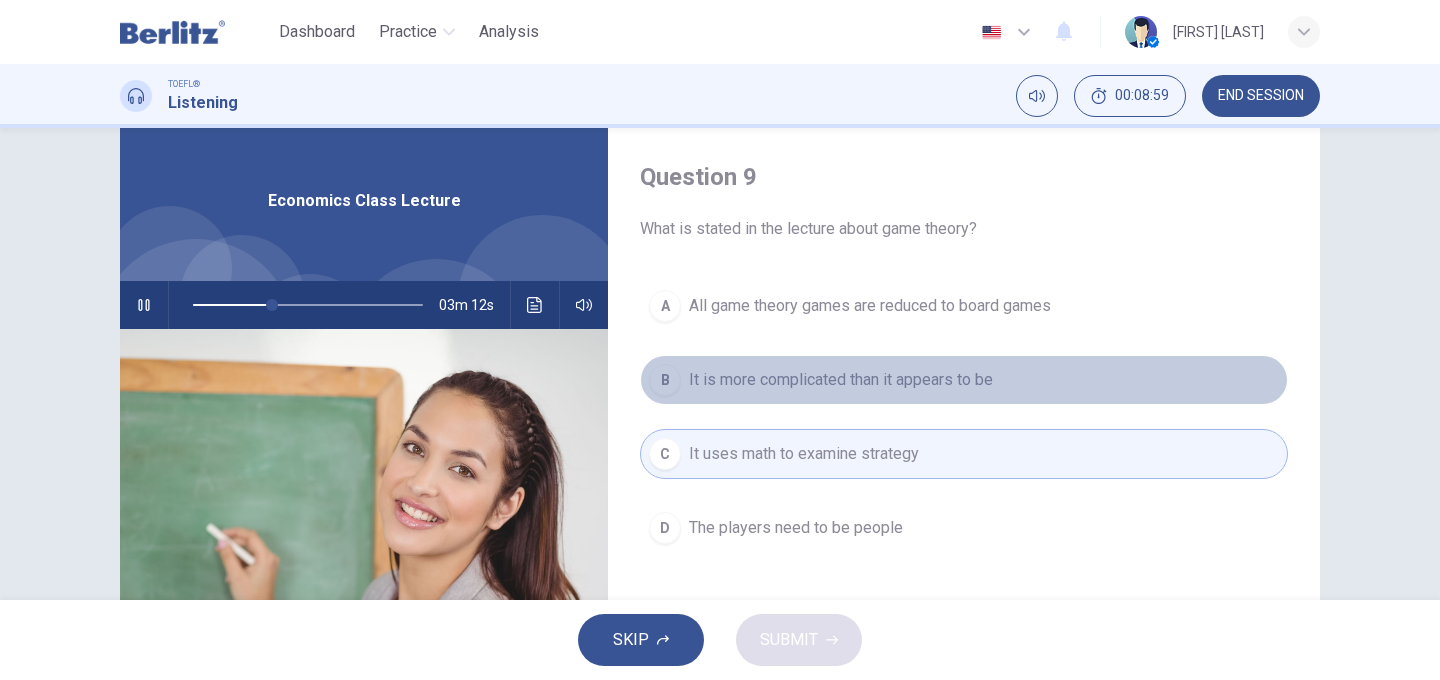 click on "B" at bounding box center [665, 380] 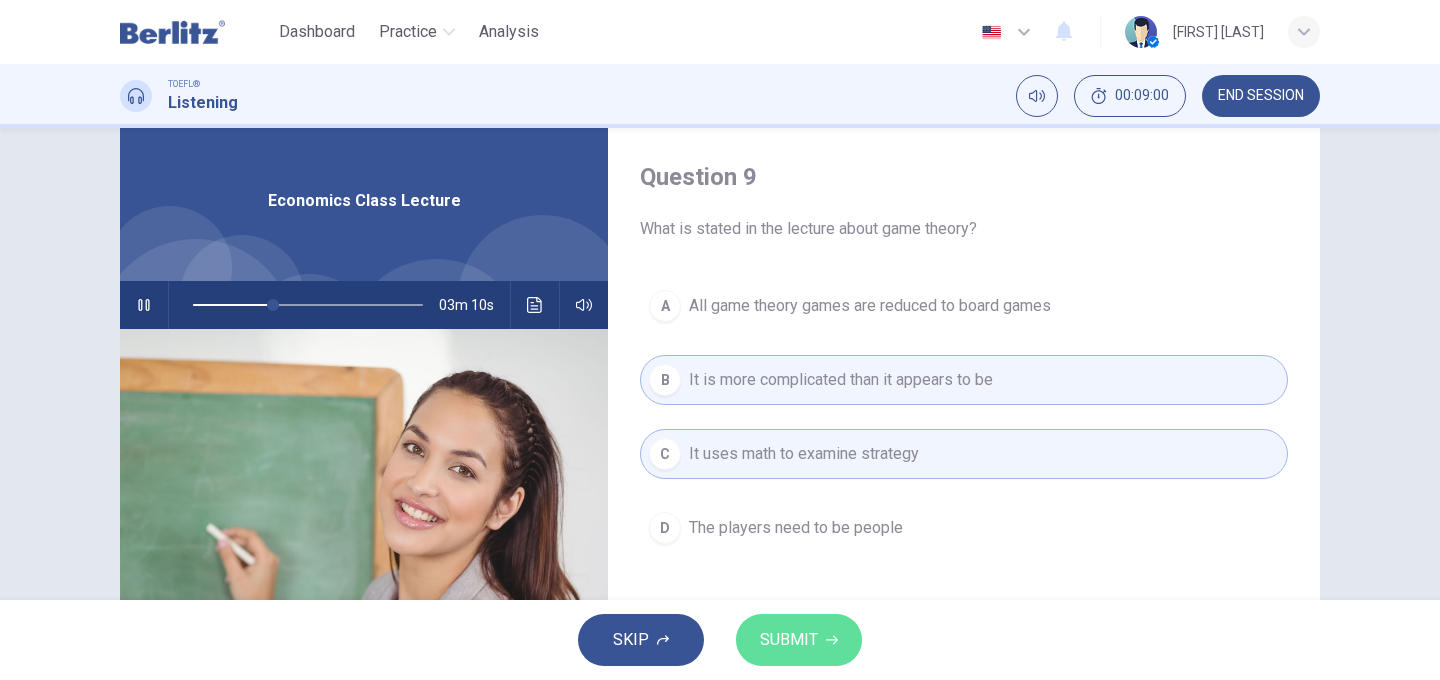 click on "SUBMIT" at bounding box center (789, 640) 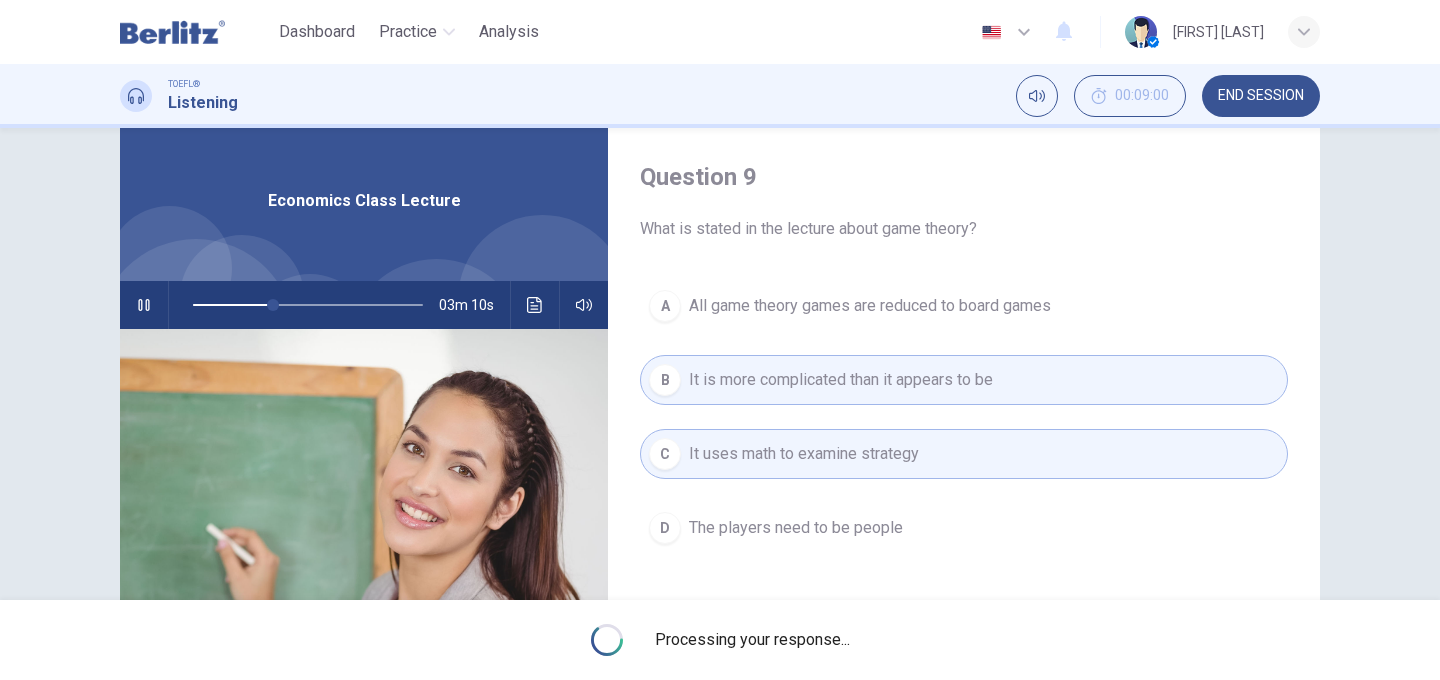 type on "**" 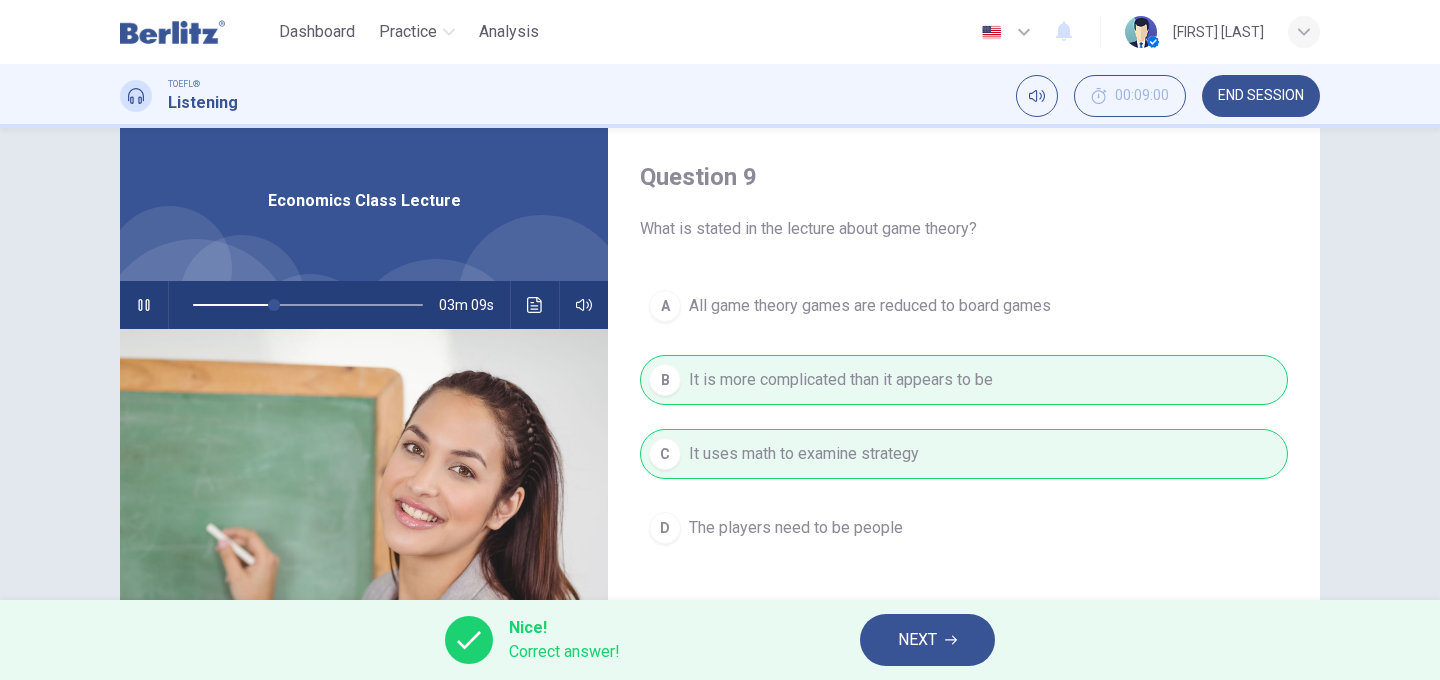 click on "NEXT" at bounding box center [917, 640] 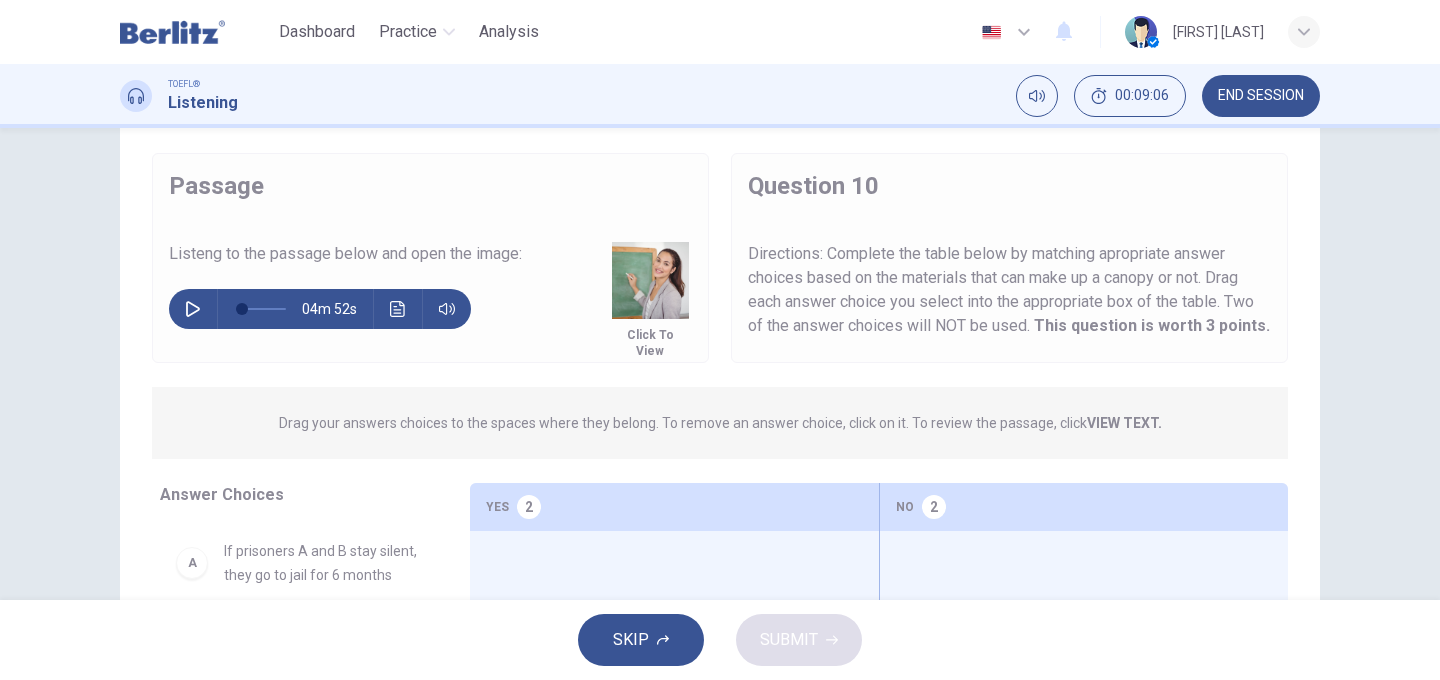 click 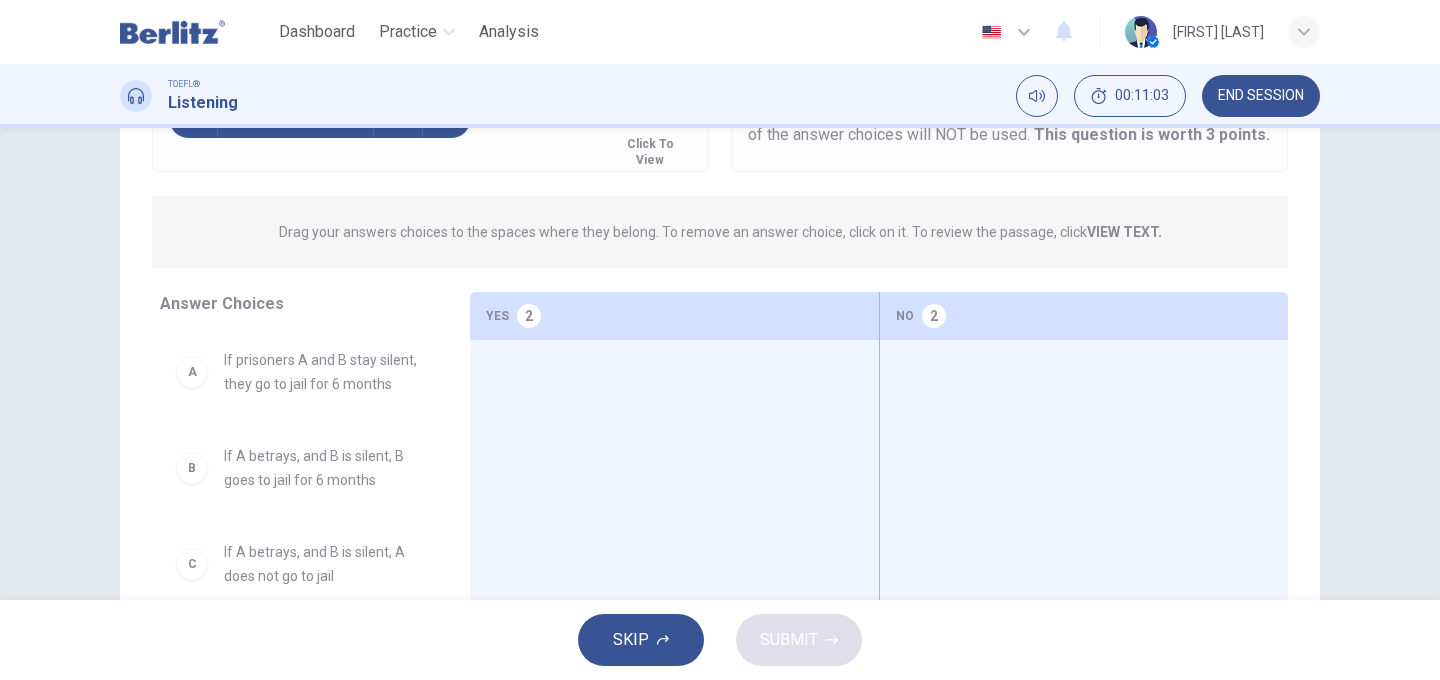 scroll, scrollTop: 241, scrollLeft: 0, axis: vertical 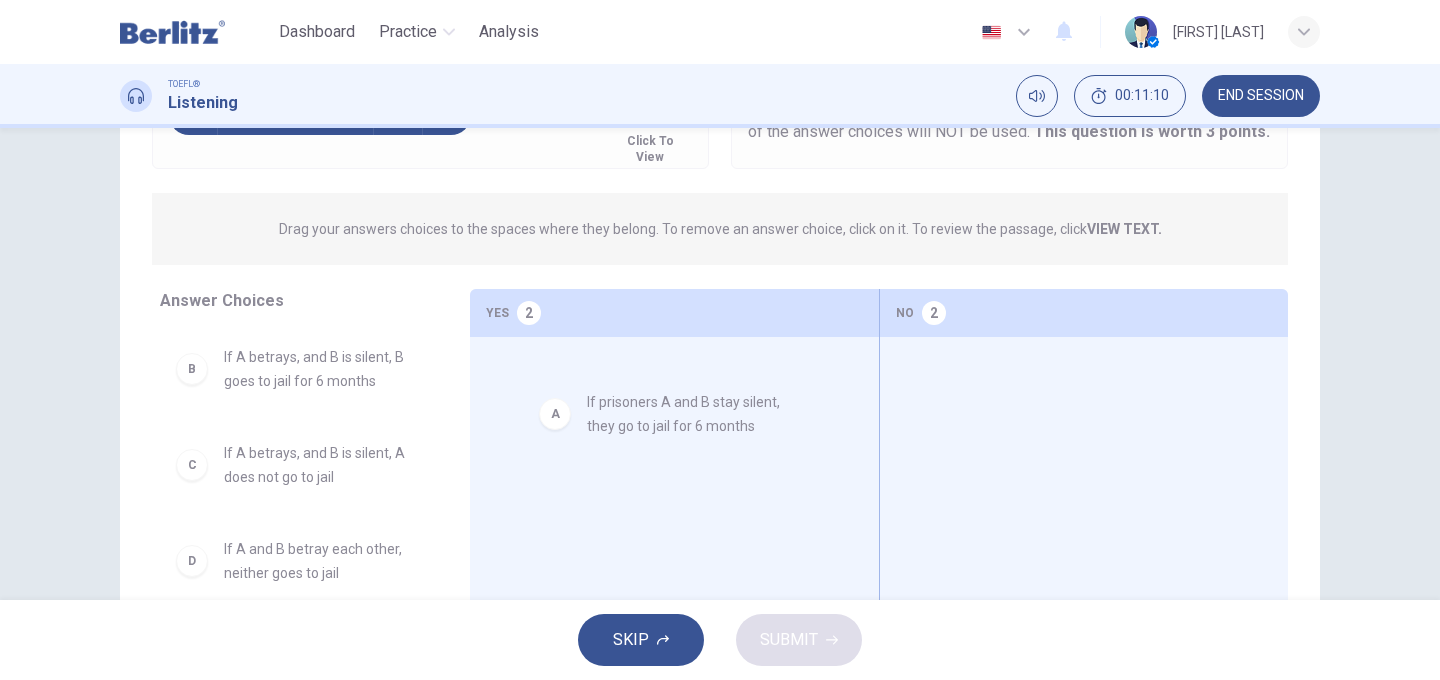 drag, startPoint x: 198, startPoint y: 372, endPoint x: 595, endPoint y: 421, distance: 400.0125 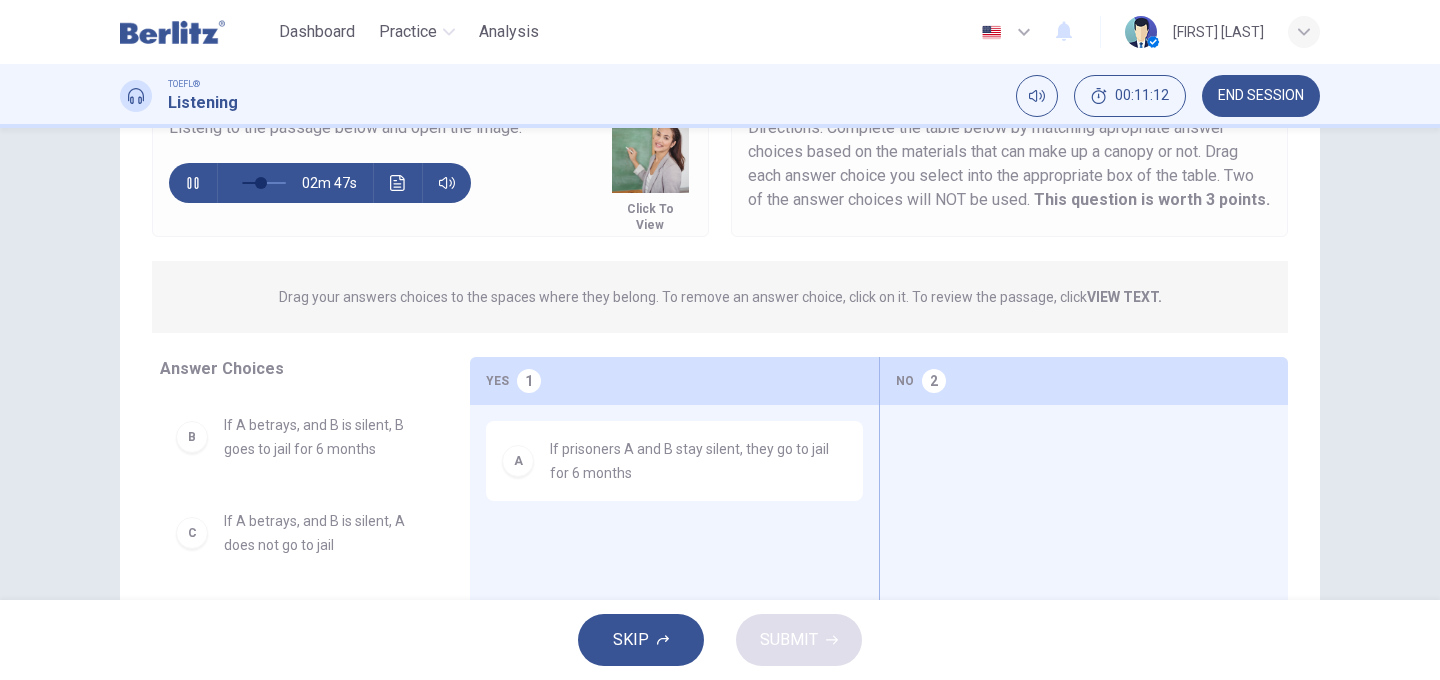 scroll, scrollTop: 171, scrollLeft: 0, axis: vertical 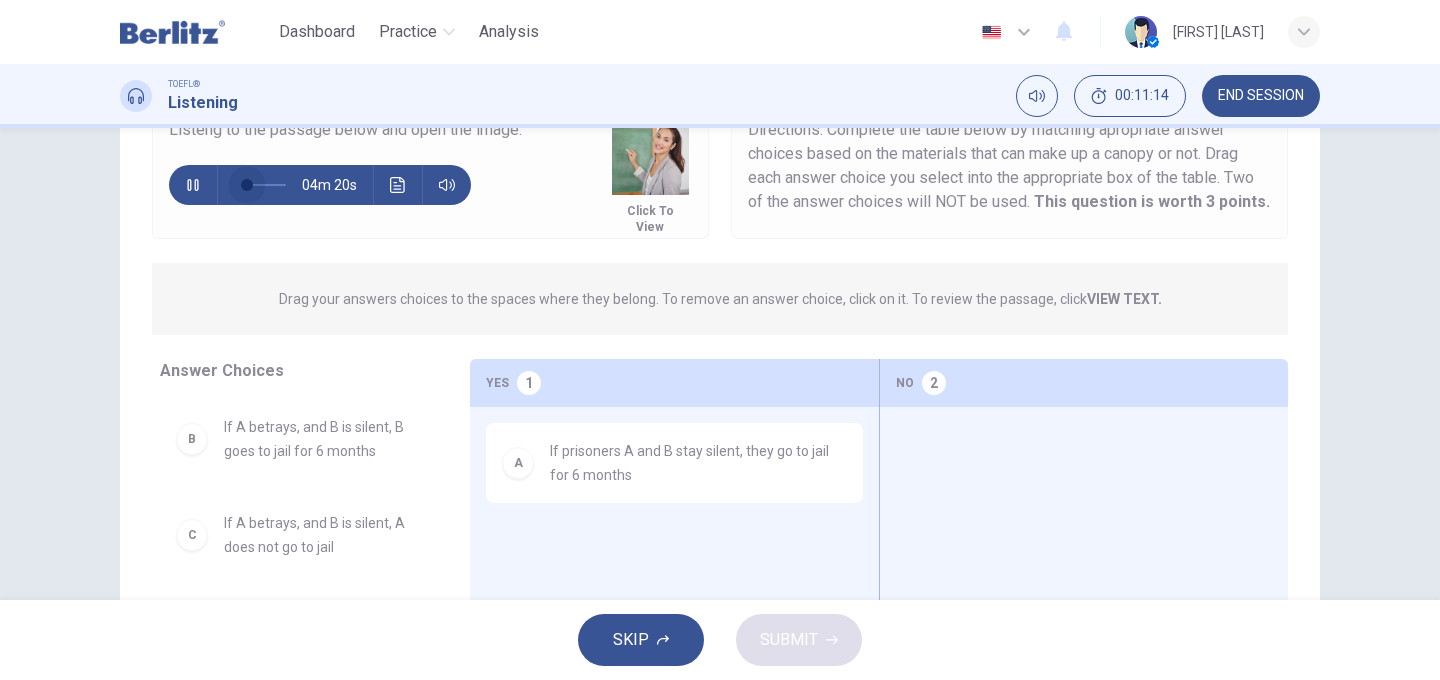 drag, startPoint x: 260, startPoint y: 186, endPoint x: 247, endPoint y: 189, distance: 13.341664 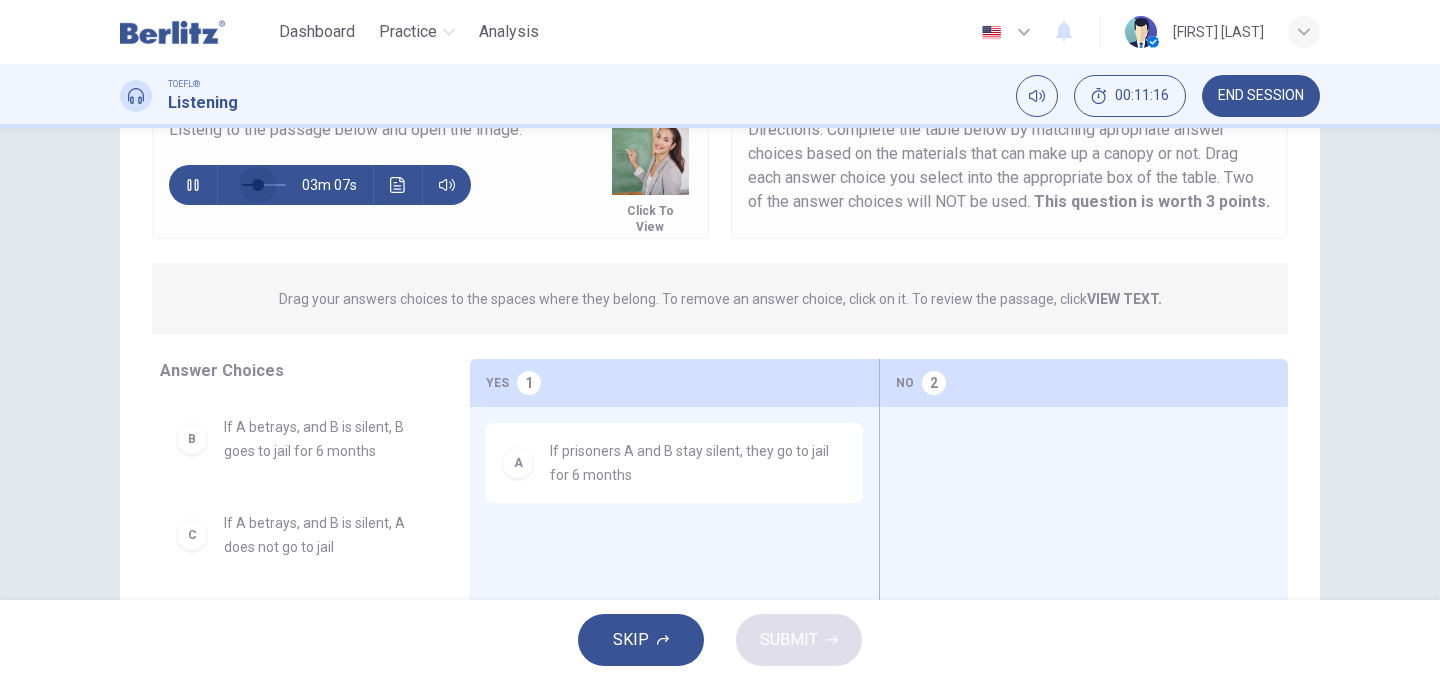 click at bounding box center (258, 185) 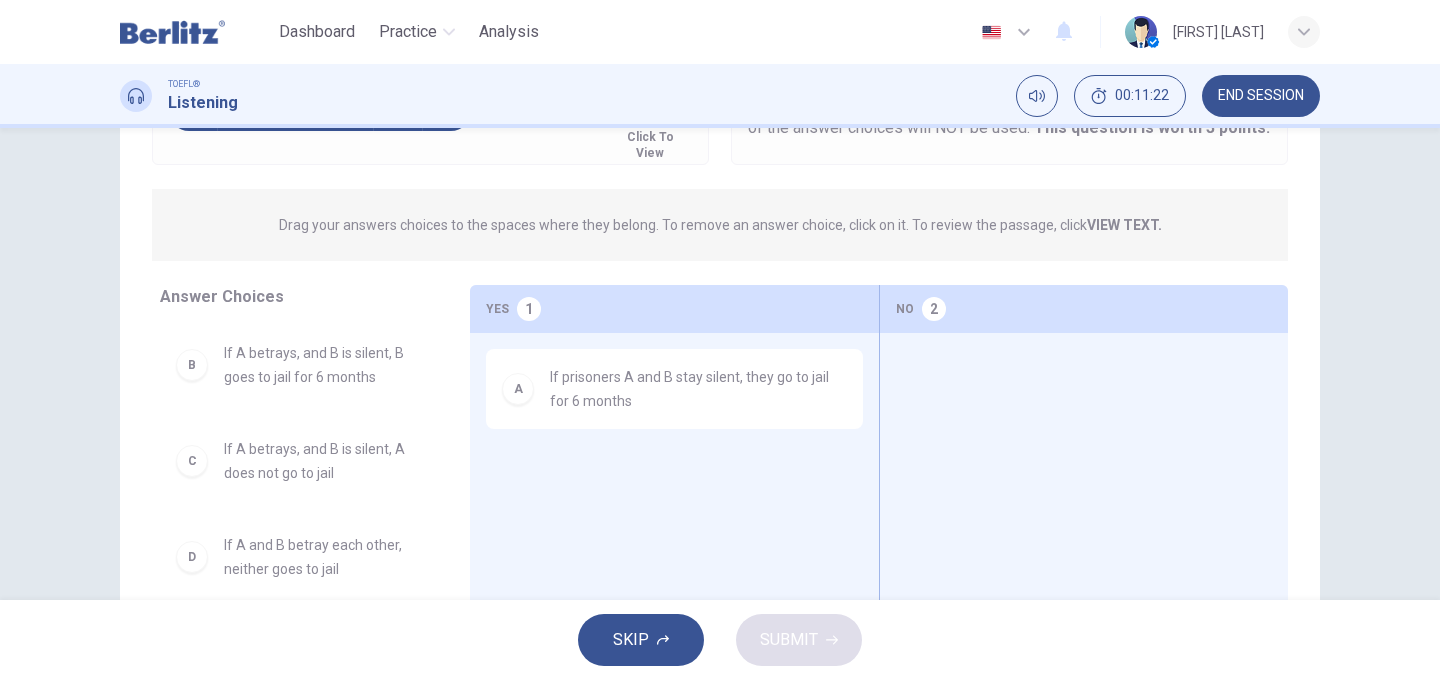 scroll, scrollTop: 247, scrollLeft: 0, axis: vertical 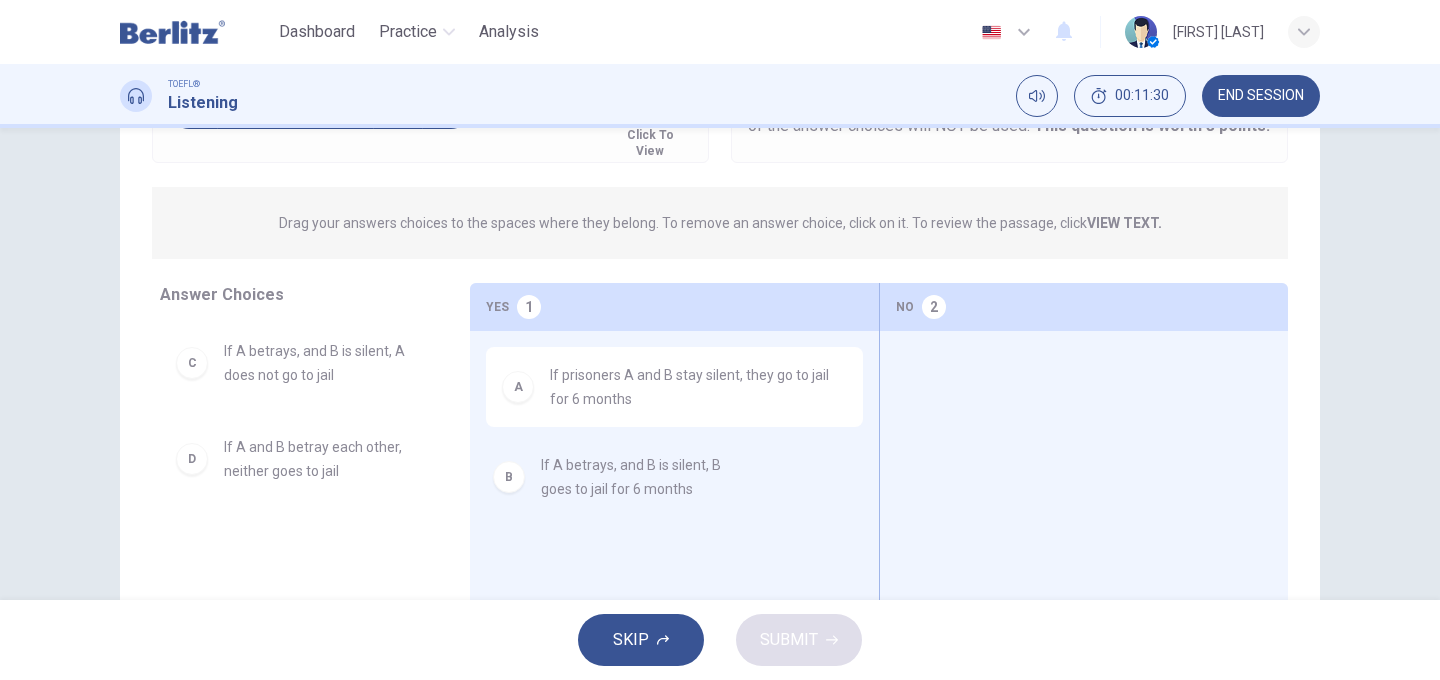 drag, startPoint x: 201, startPoint y: 365, endPoint x: 532, endPoint y: 479, distance: 350.08142 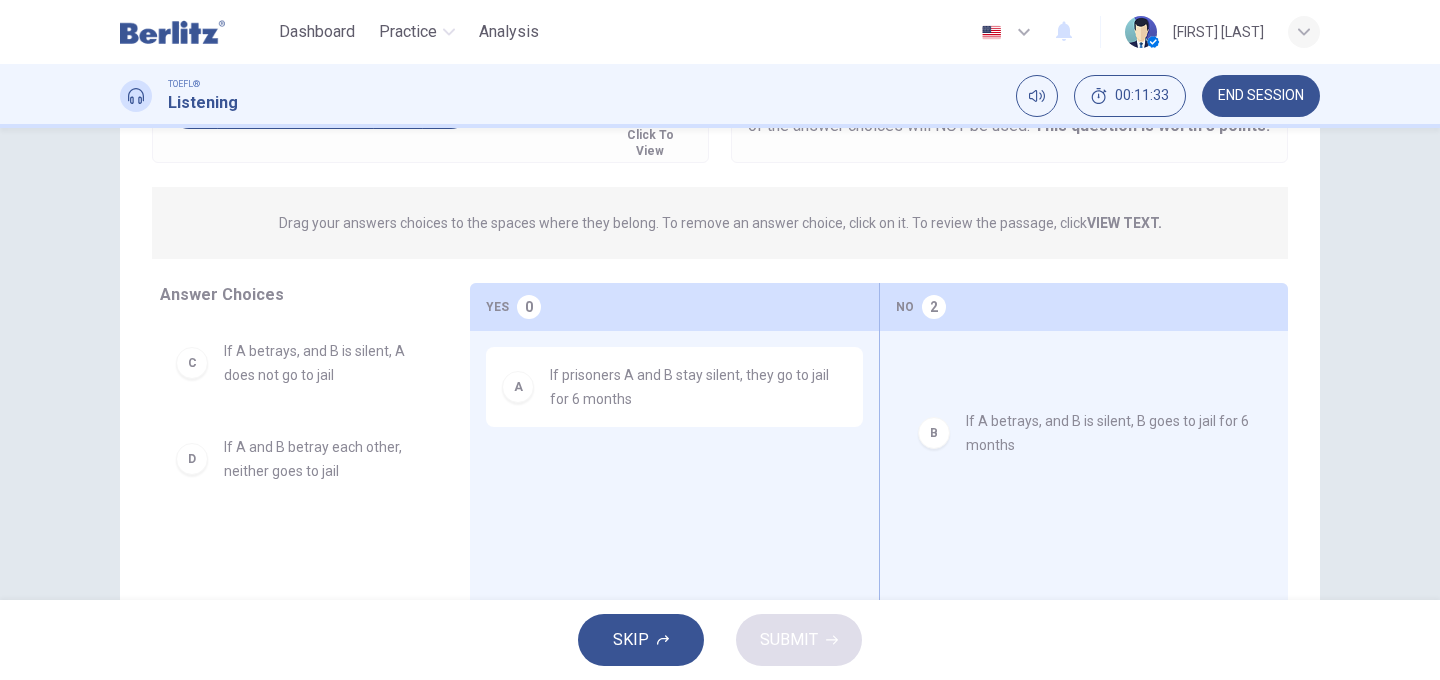 drag, startPoint x: 532, startPoint y: 479, endPoint x: 967, endPoint y: 425, distance: 438.3389 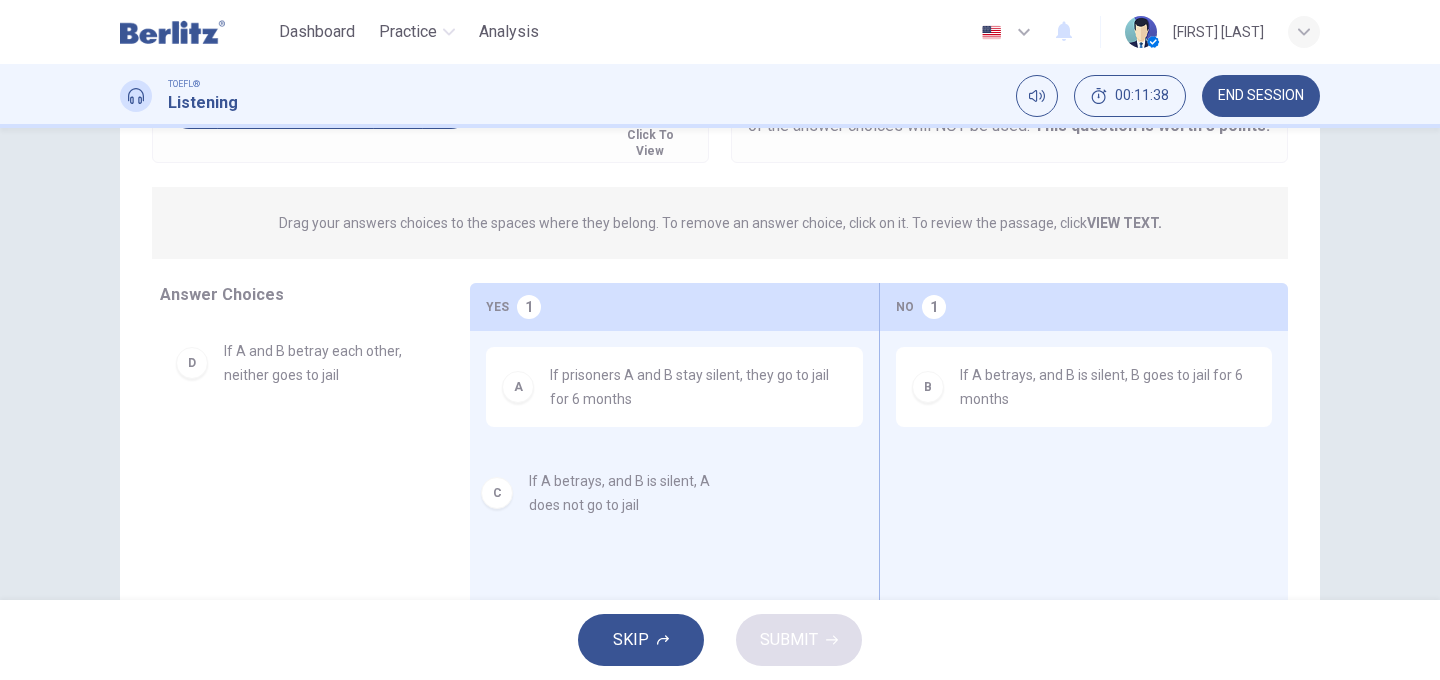 drag, startPoint x: 309, startPoint y: 349, endPoint x: 621, endPoint y: 477, distance: 337.2358 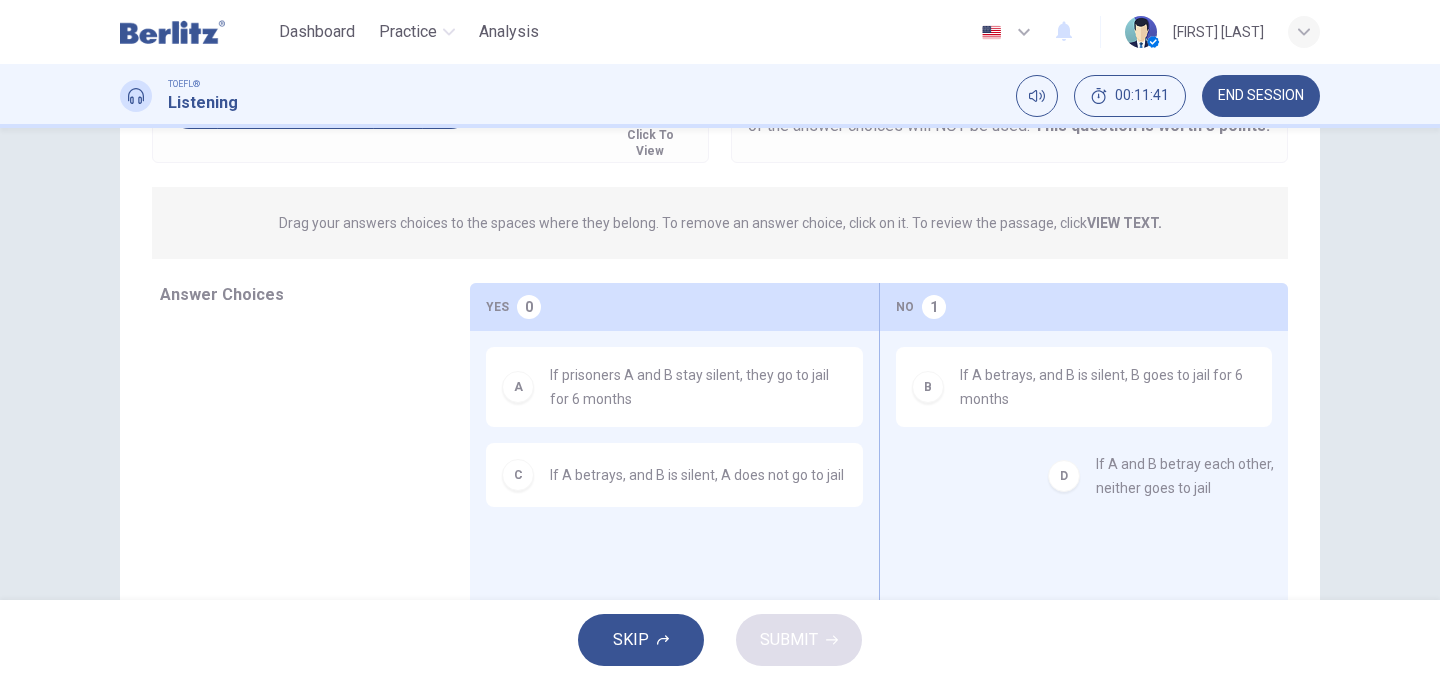 drag, startPoint x: 290, startPoint y: 348, endPoint x: 1195, endPoint y: 469, distance: 913.0531 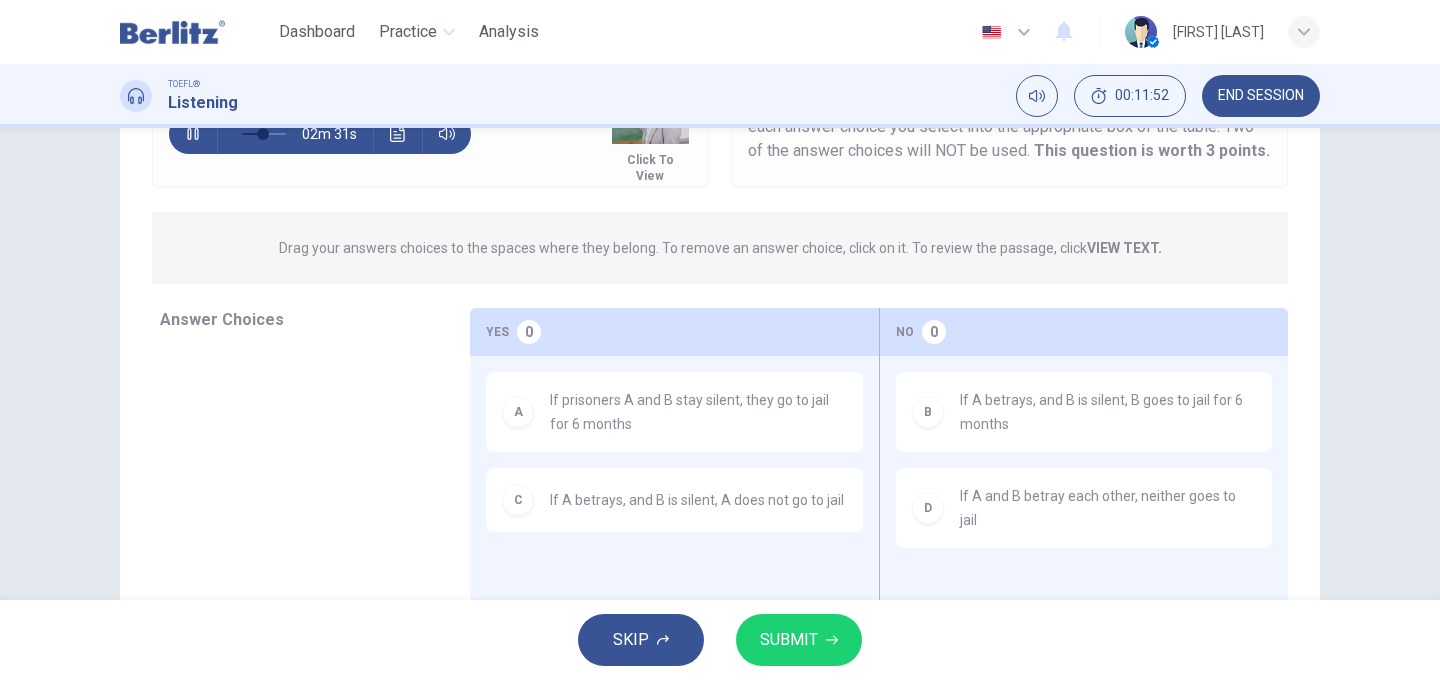 scroll, scrollTop: 254, scrollLeft: 0, axis: vertical 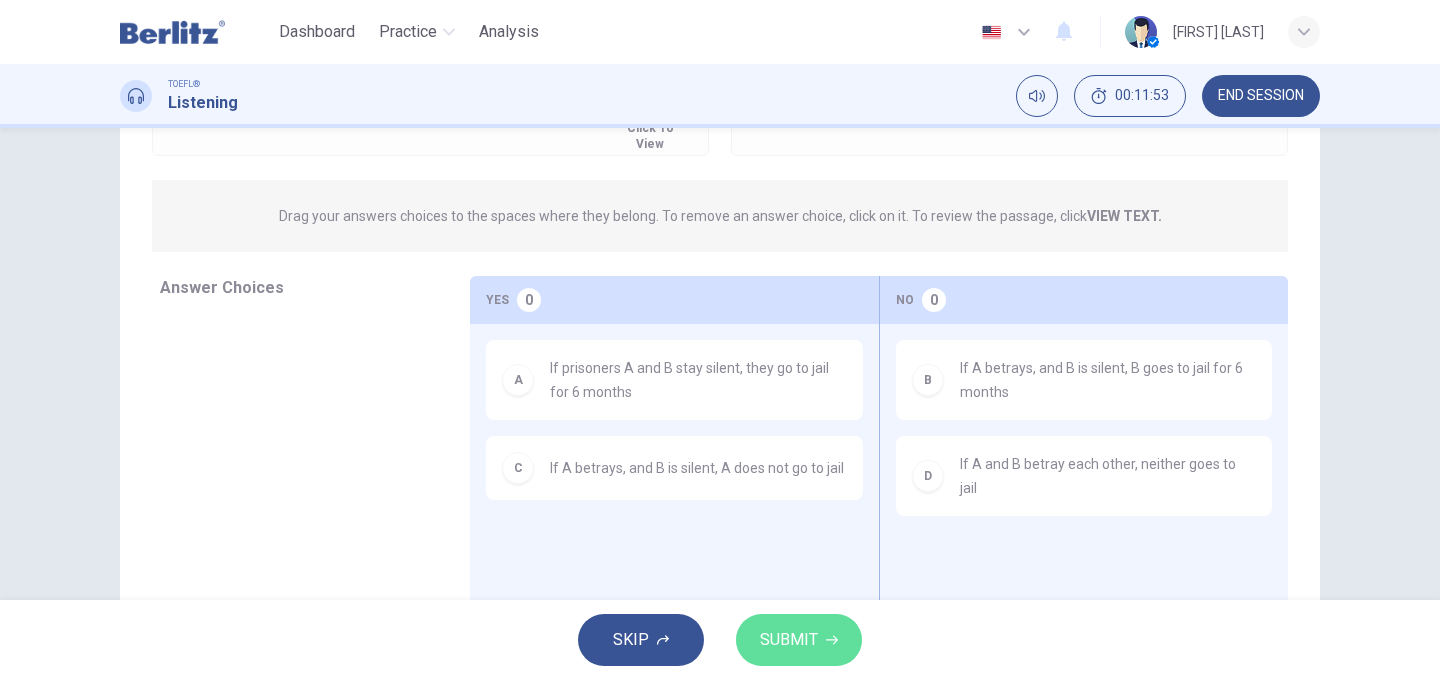 click on "SUBMIT" at bounding box center (789, 640) 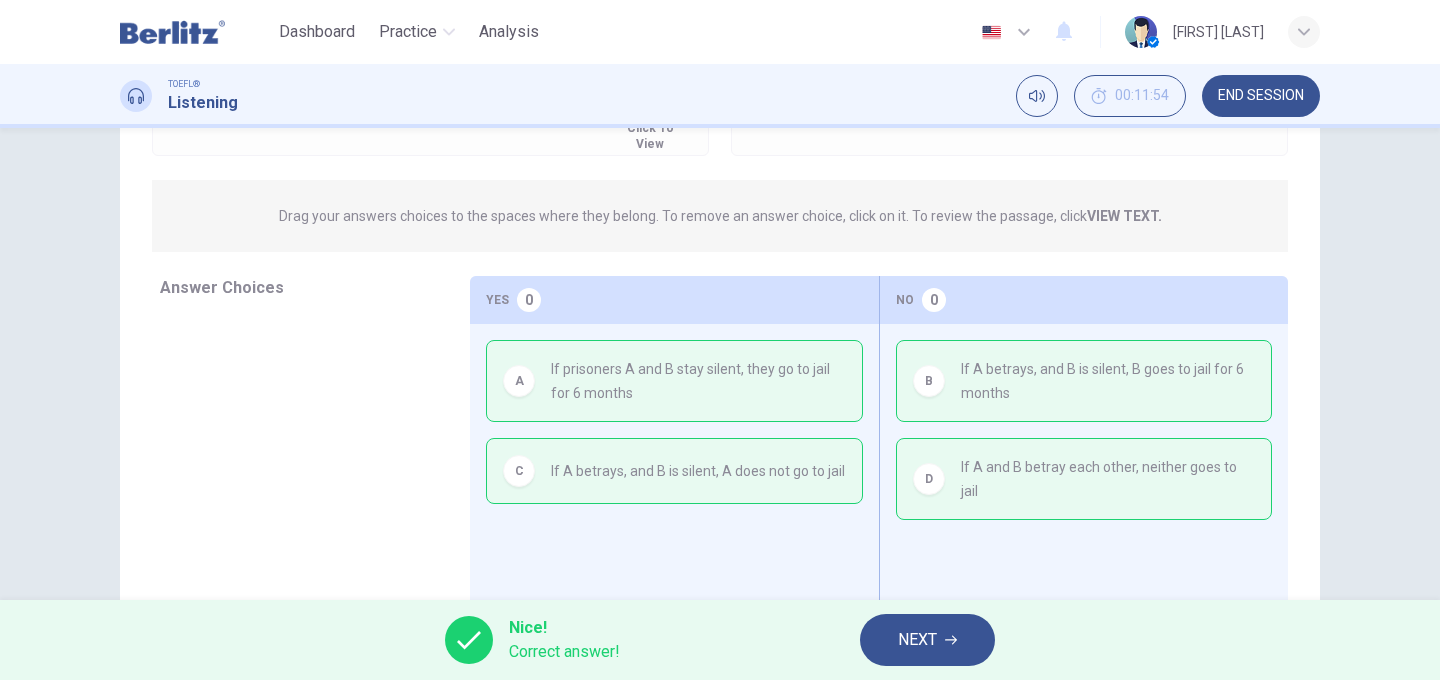 type on "**" 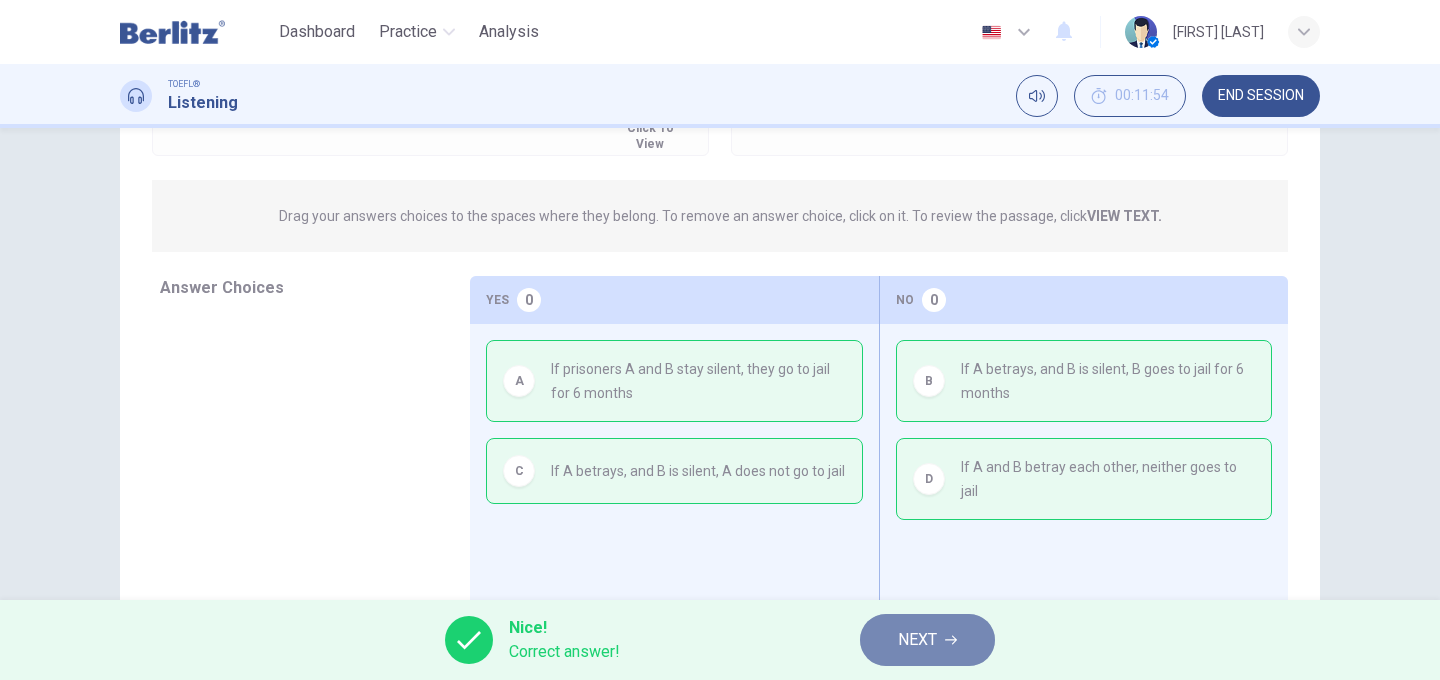 click on "NEXT" at bounding box center [917, 640] 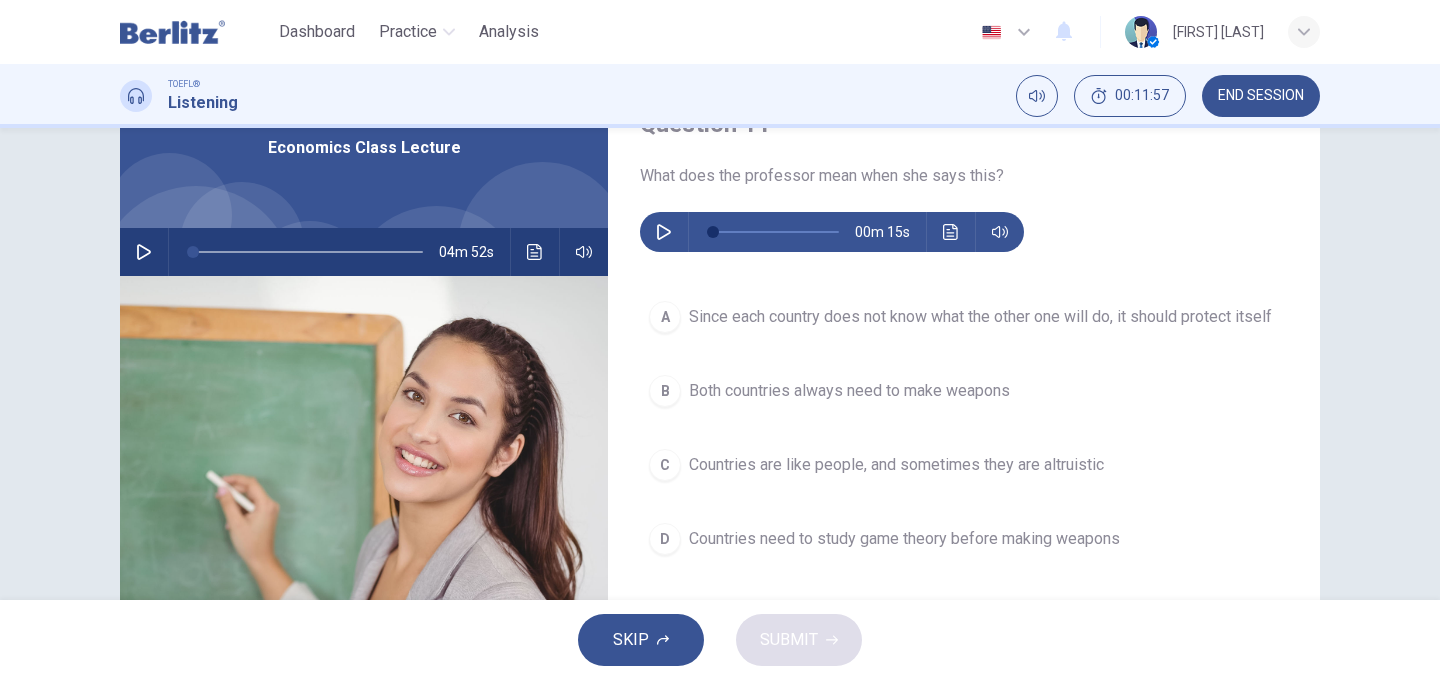 scroll, scrollTop: 99, scrollLeft: 0, axis: vertical 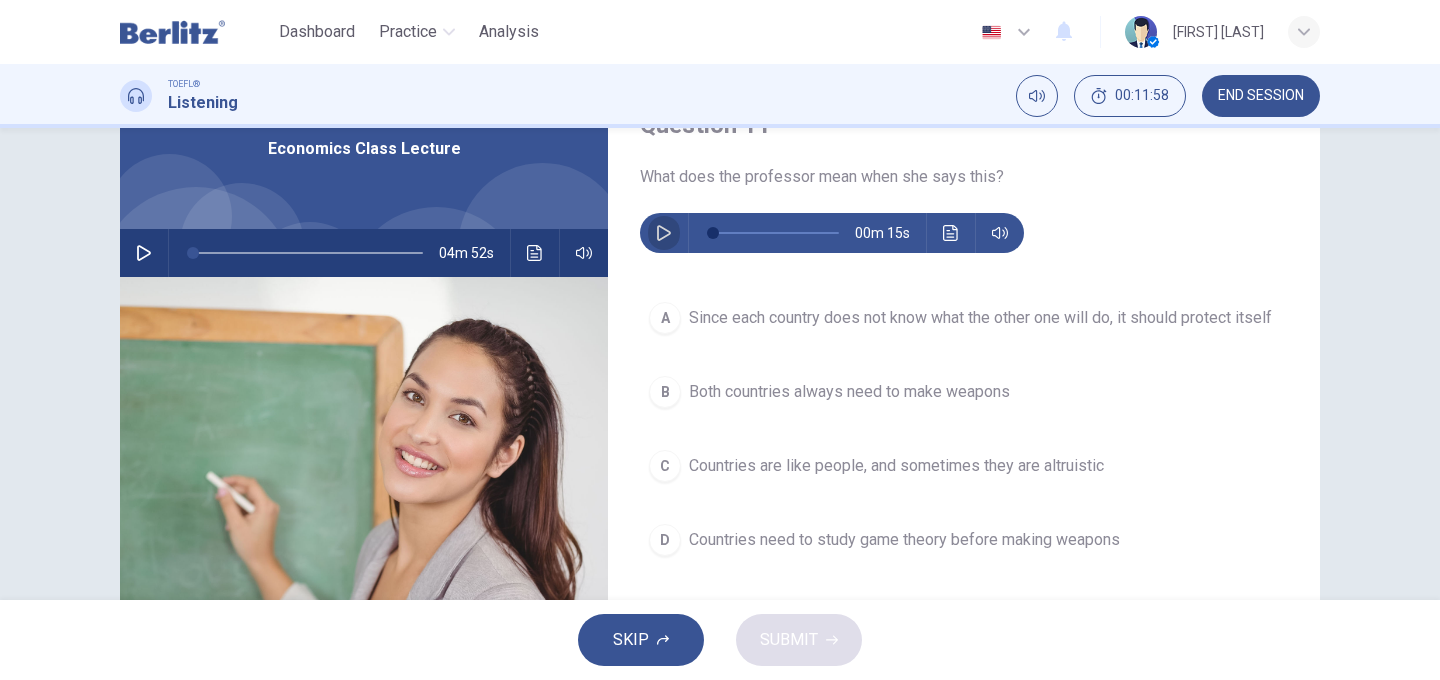 click 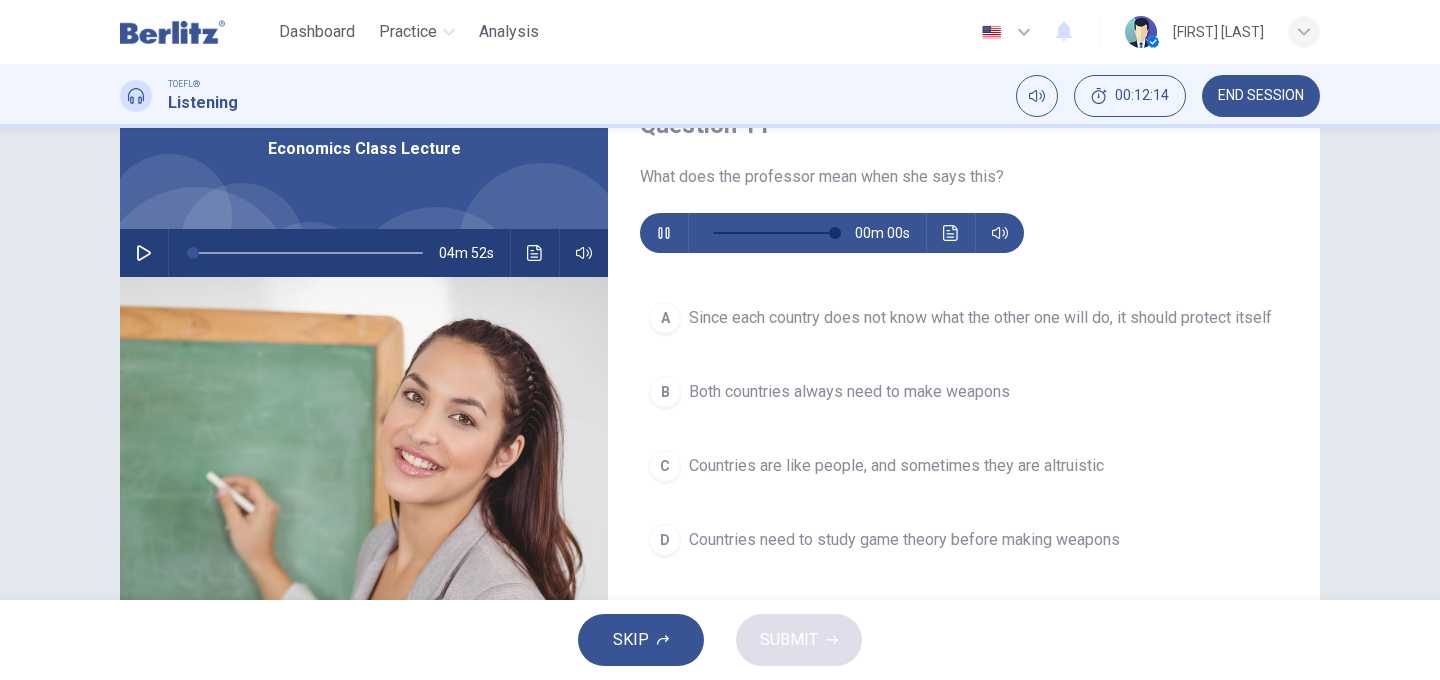 type on "*" 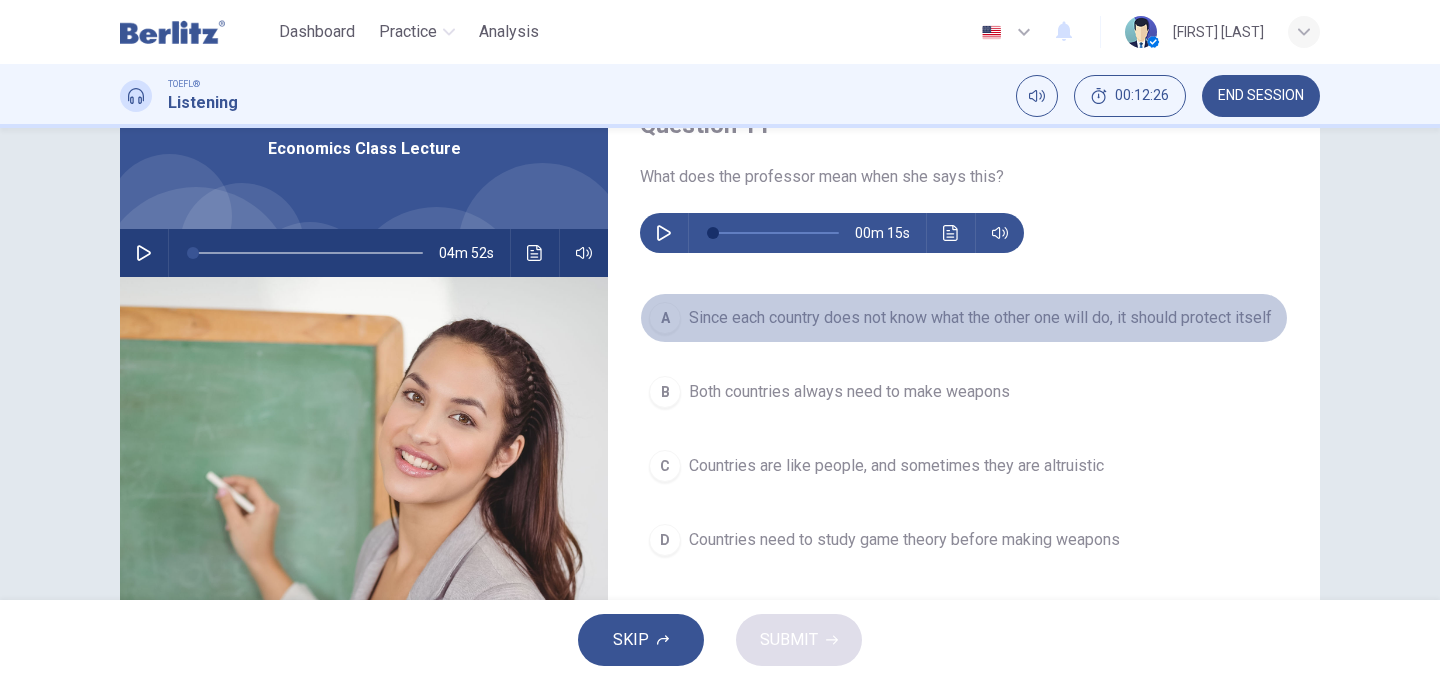 click on "A" at bounding box center (665, 318) 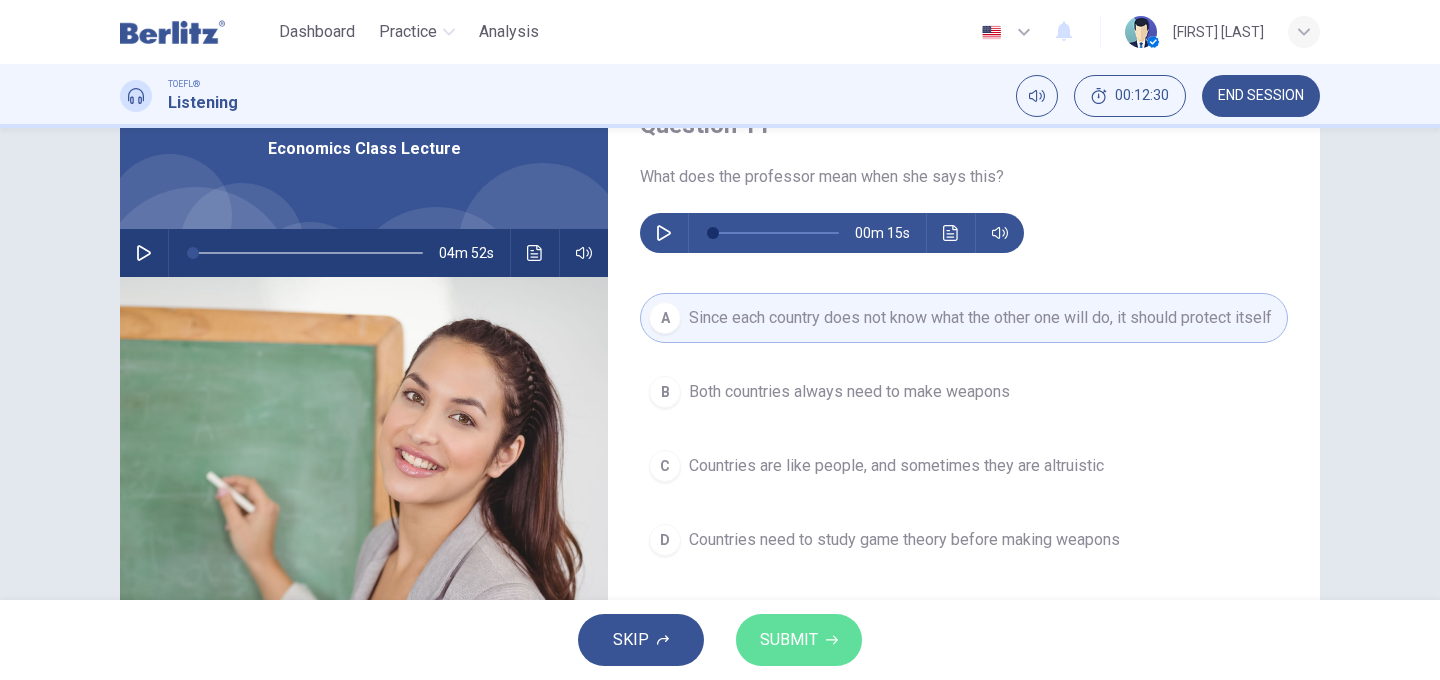 click on "SUBMIT" at bounding box center [799, 640] 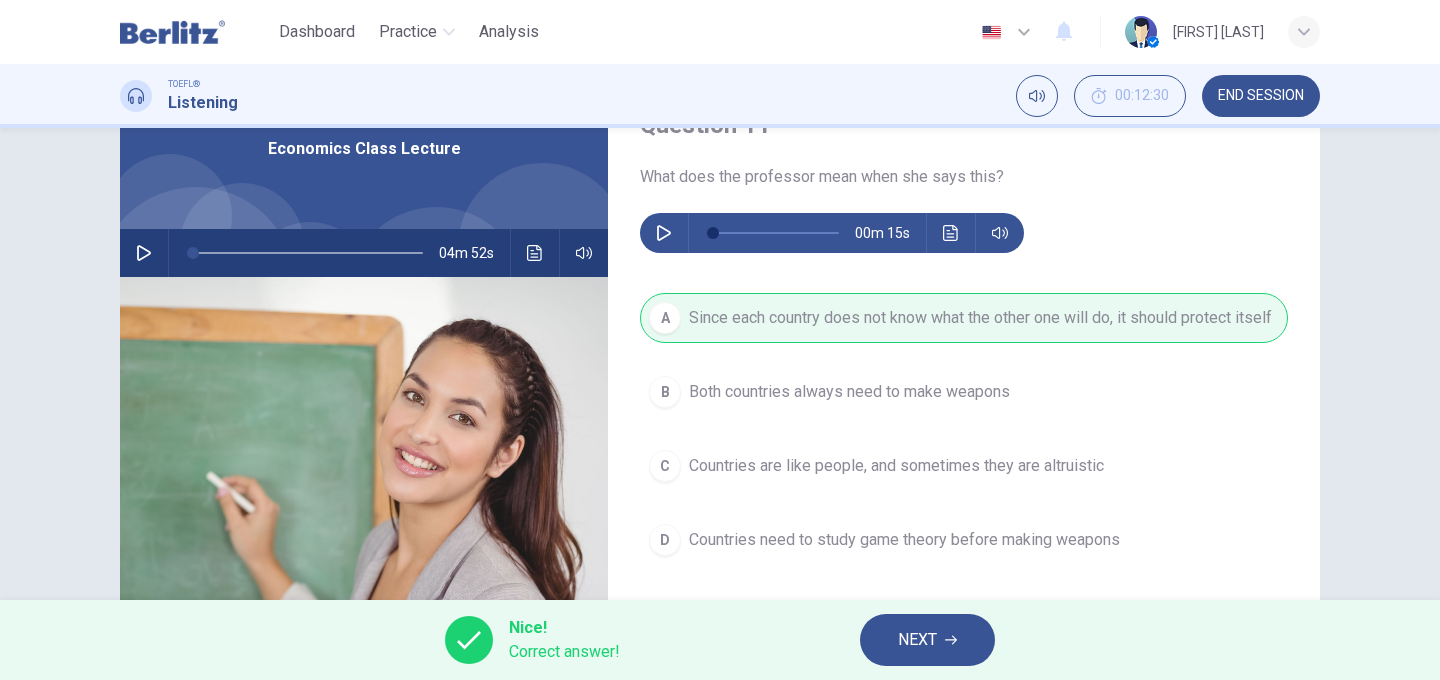 click on "NEXT" at bounding box center [927, 640] 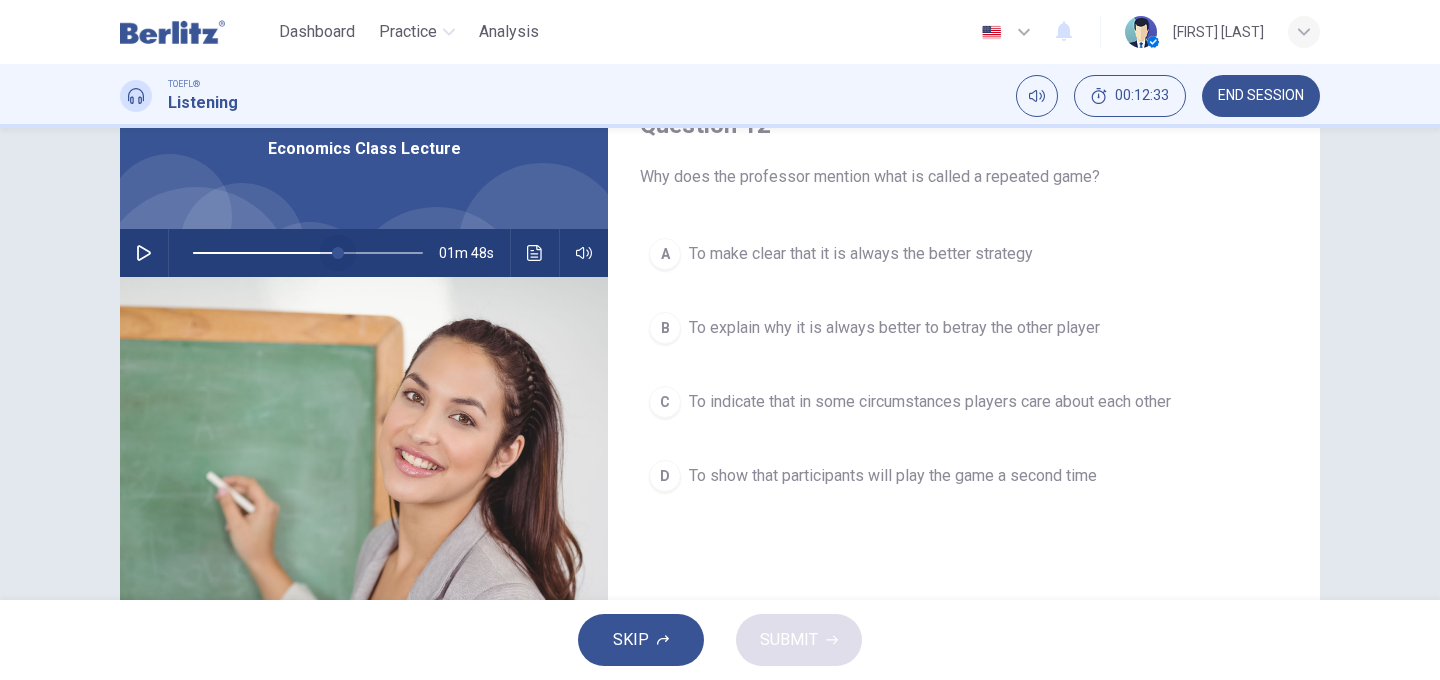 click at bounding box center (308, 253) 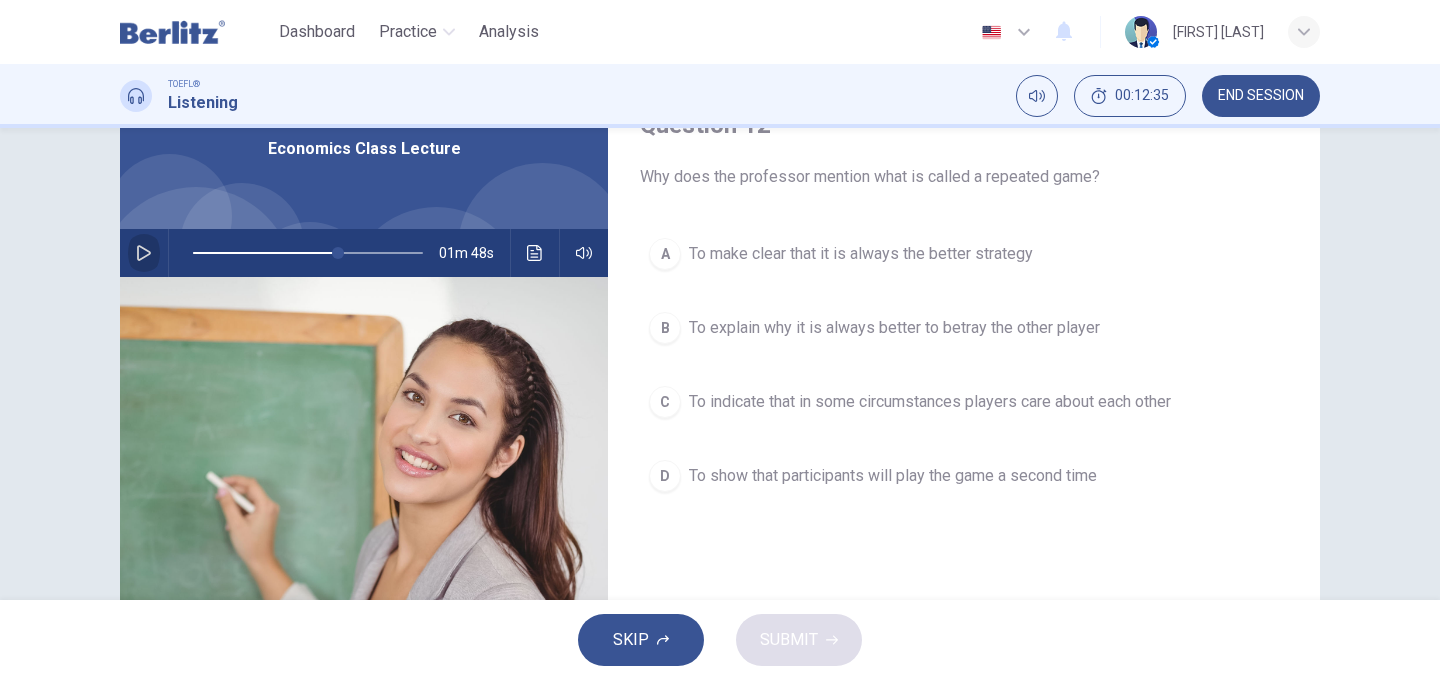 click at bounding box center (144, 253) 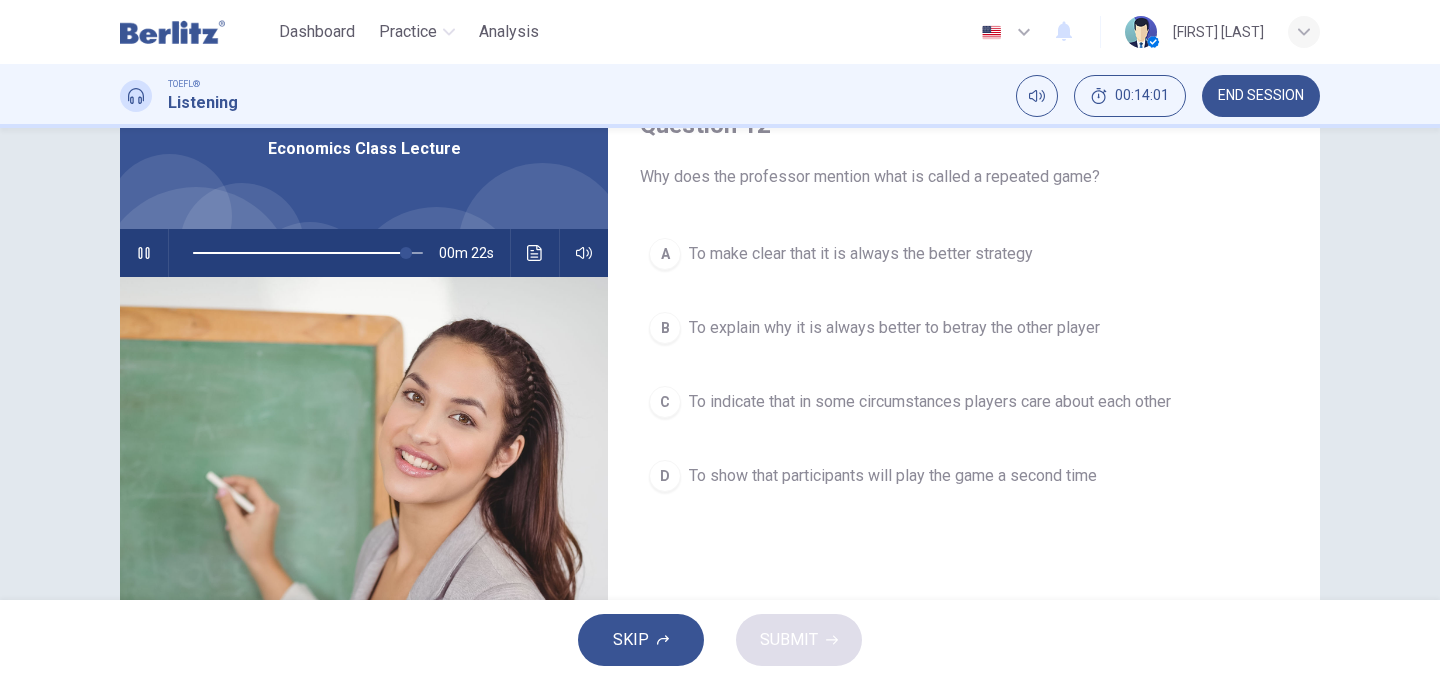 click on "C" at bounding box center (665, 402) 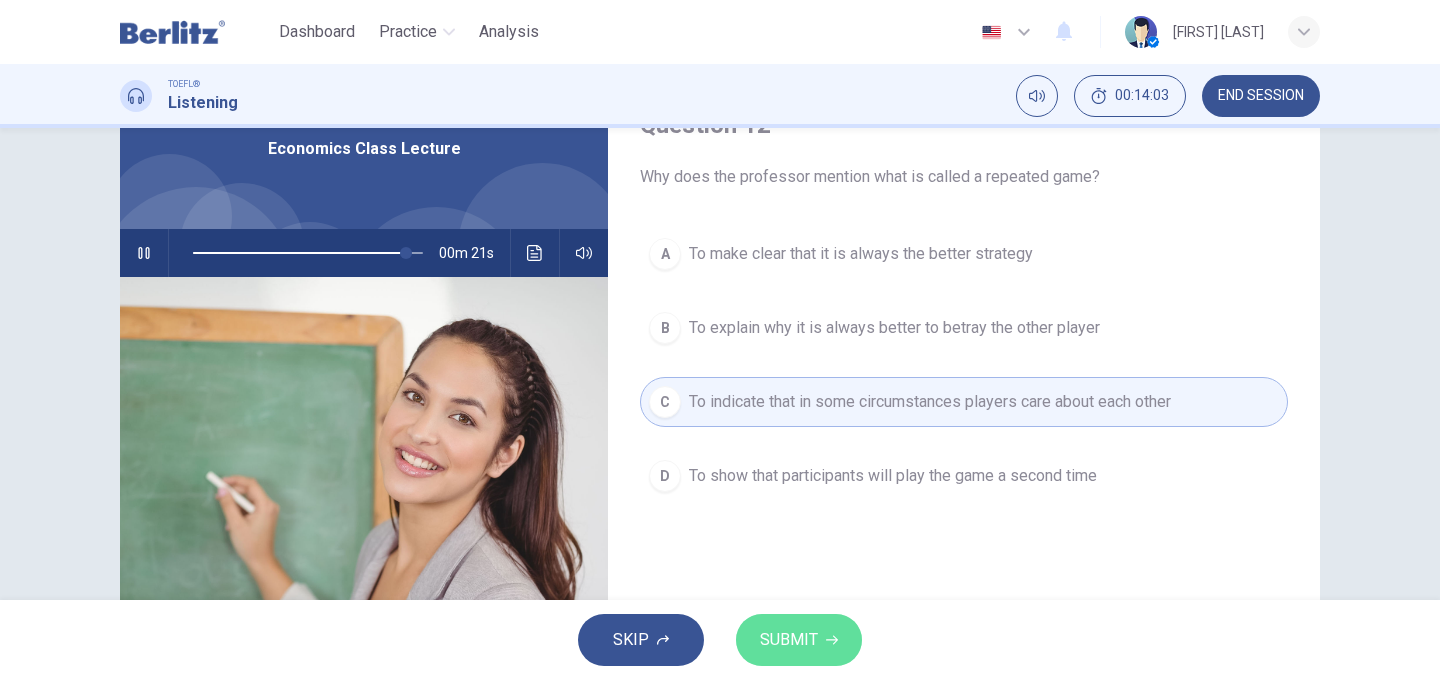 click on "SUBMIT" at bounding box center (789, 640) 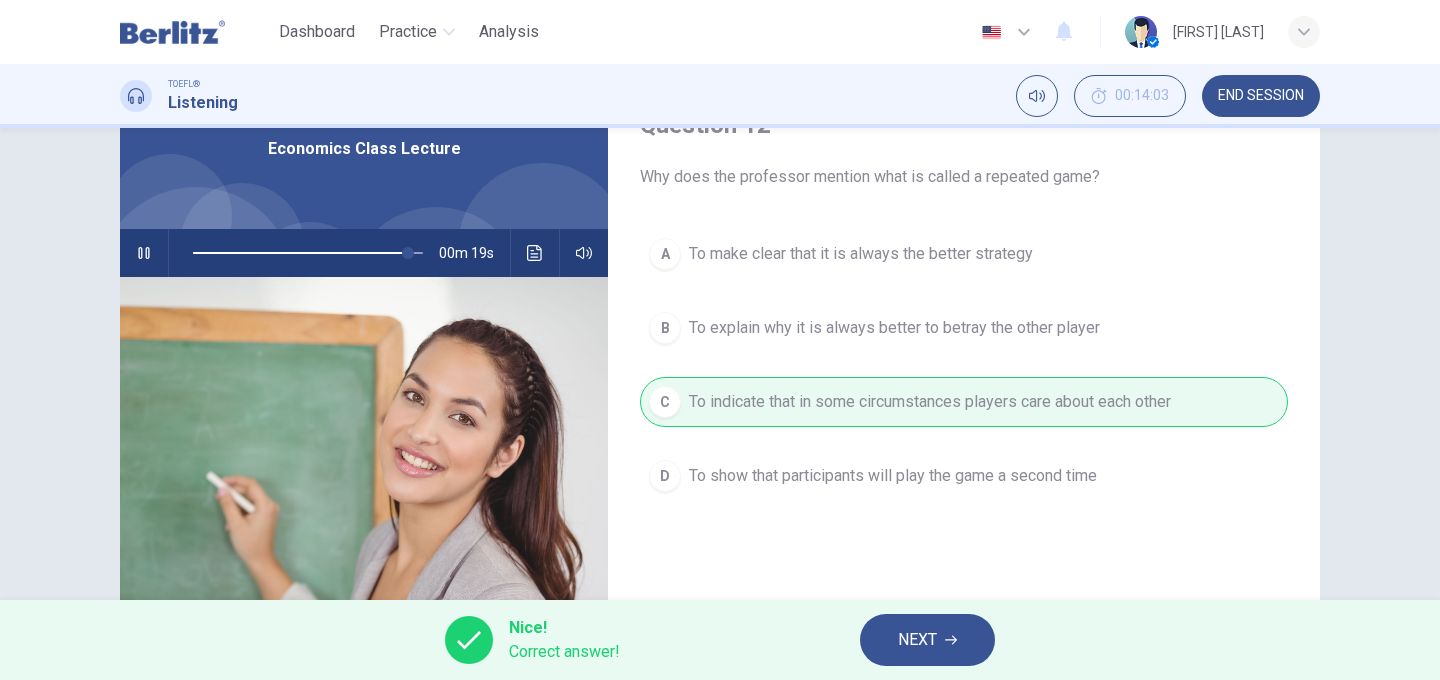 type on "**" 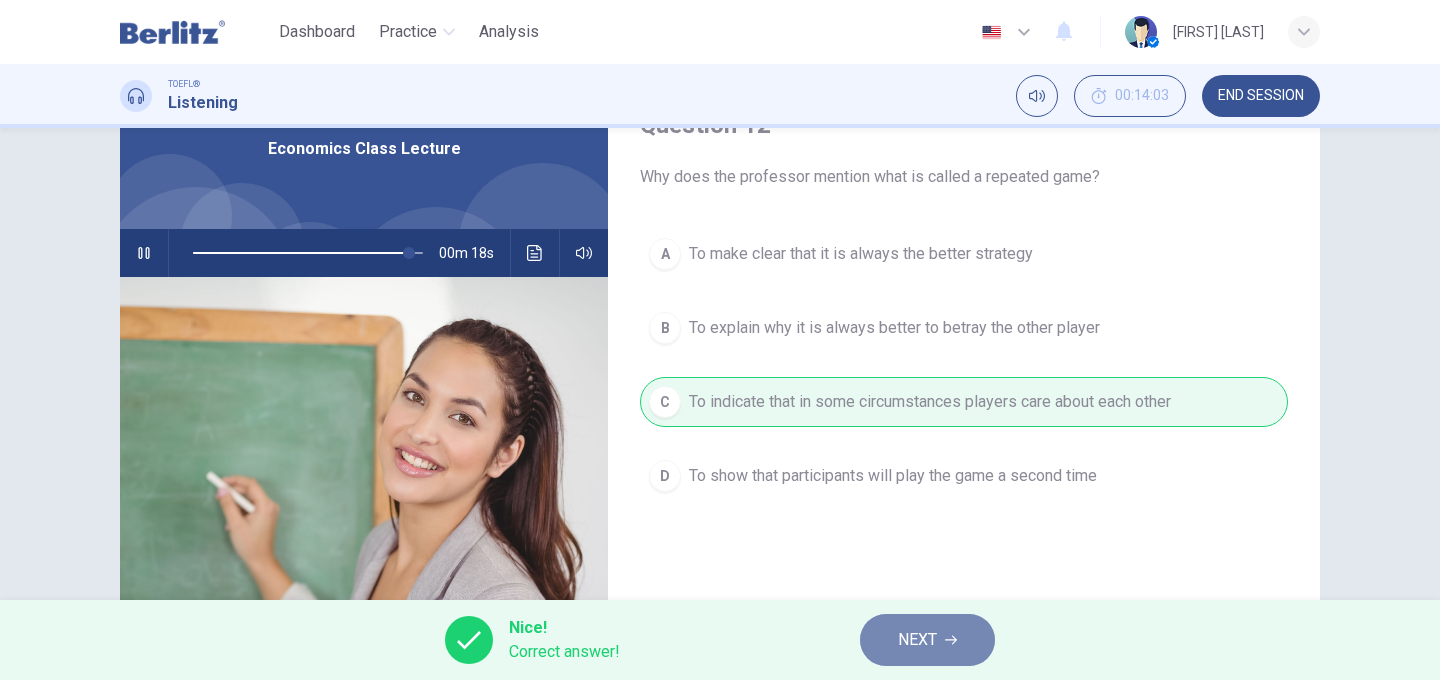 click on "NEXT" at bounding box center (927, 640) 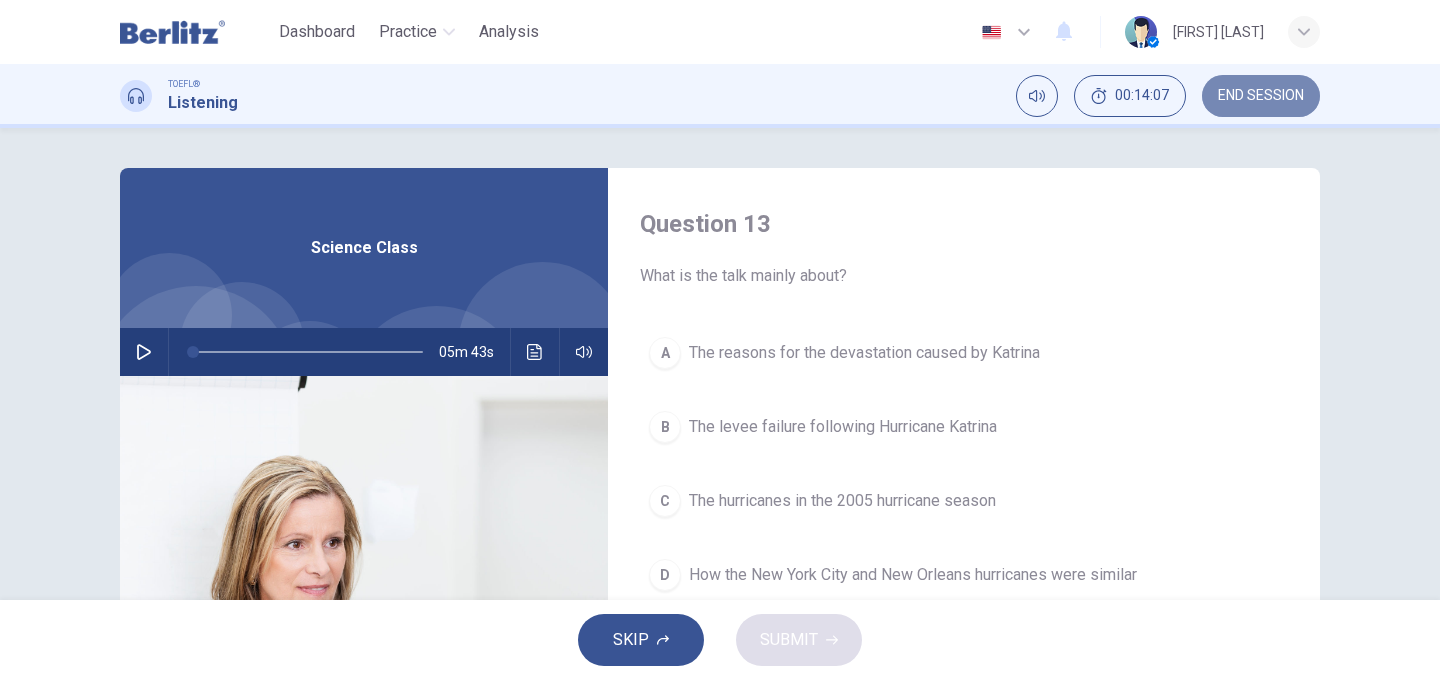 click on "END SESSION" at bounding box center [1261, 96] 